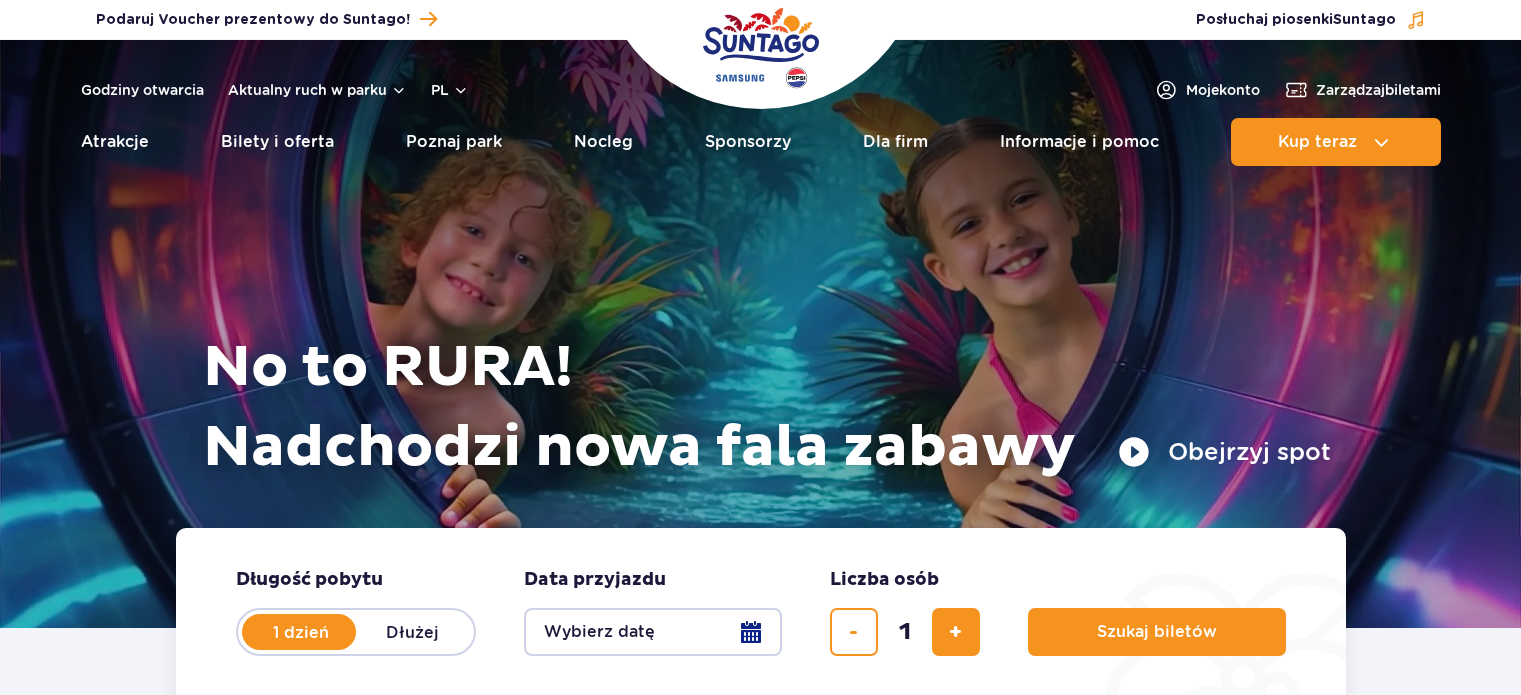 scroll, scrollTop: 0, scrollLeft: 0, axis: both 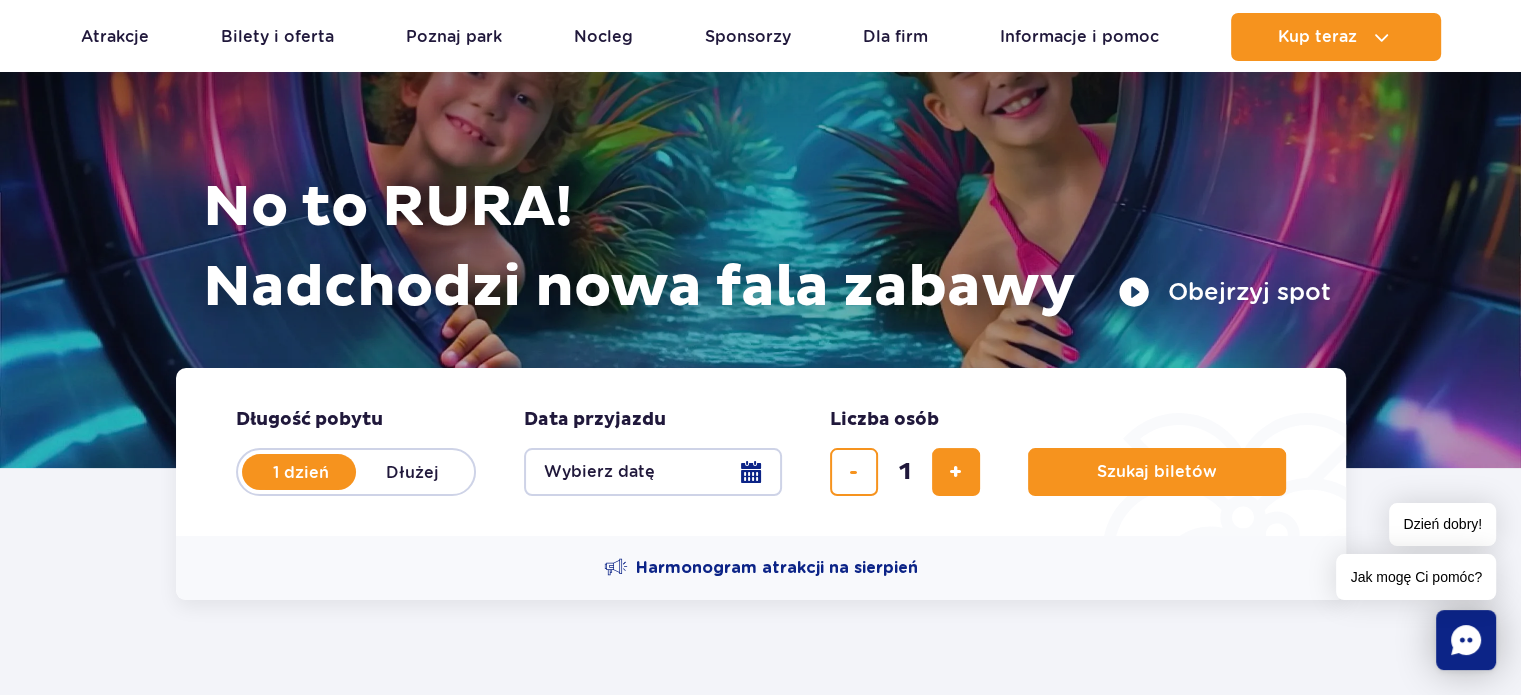 click on "Wybierz datę" at bounding box center (653, 472) 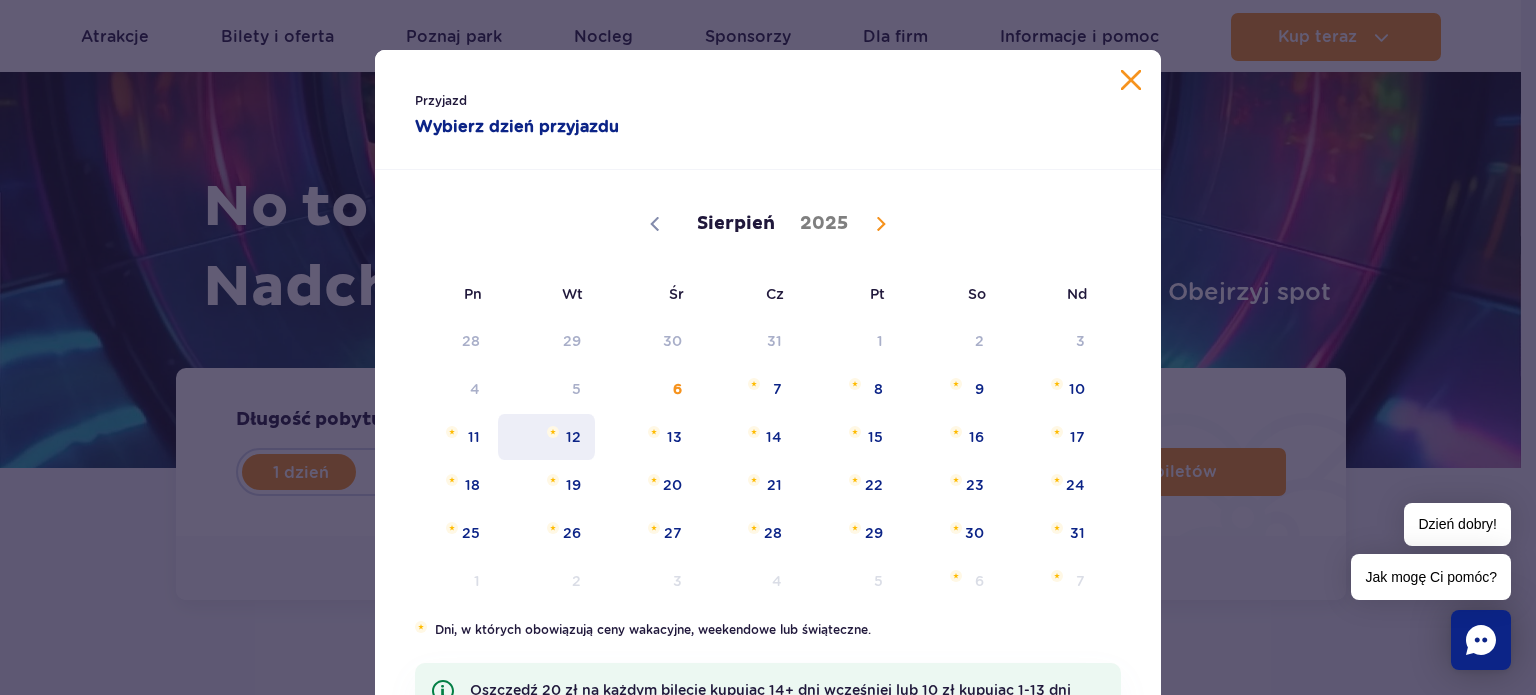 type 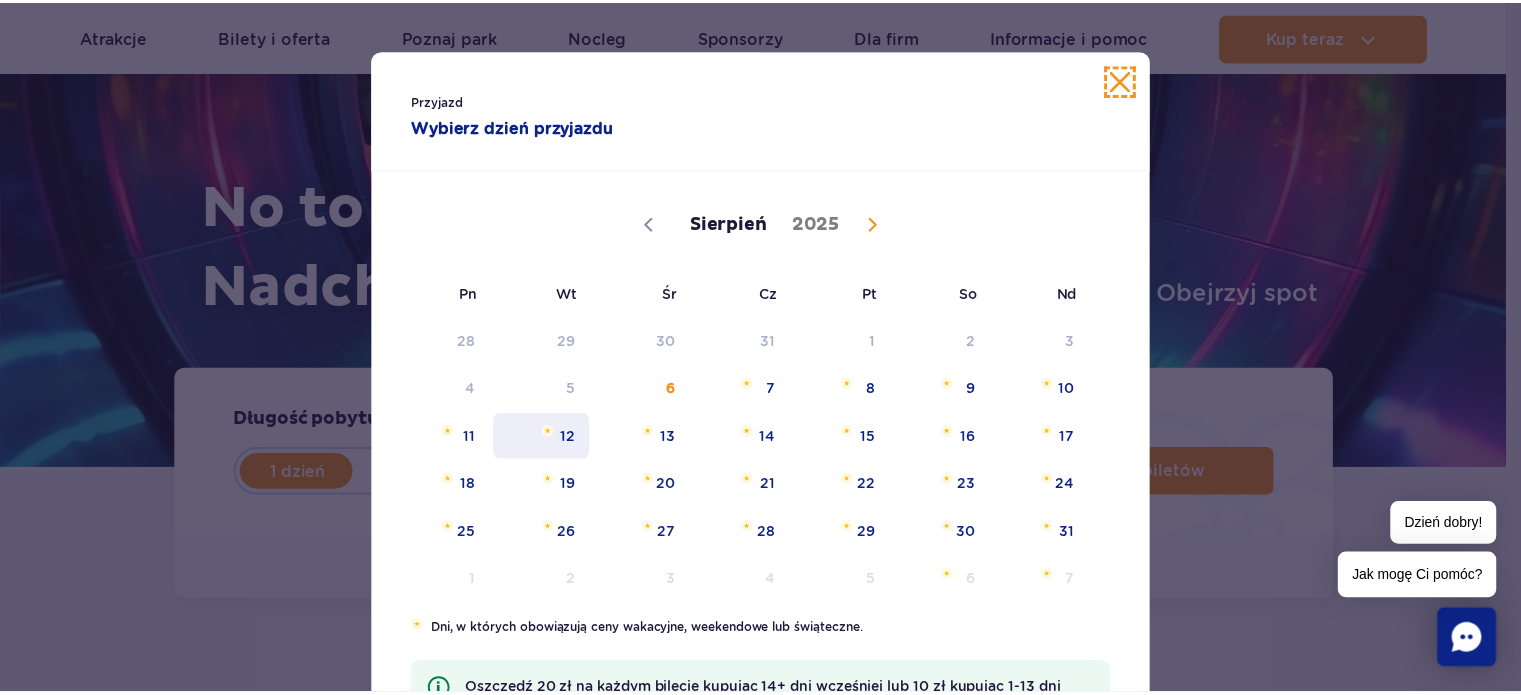 scroll, scrollTop: 40, scrollLeft: 0, axis: vertical 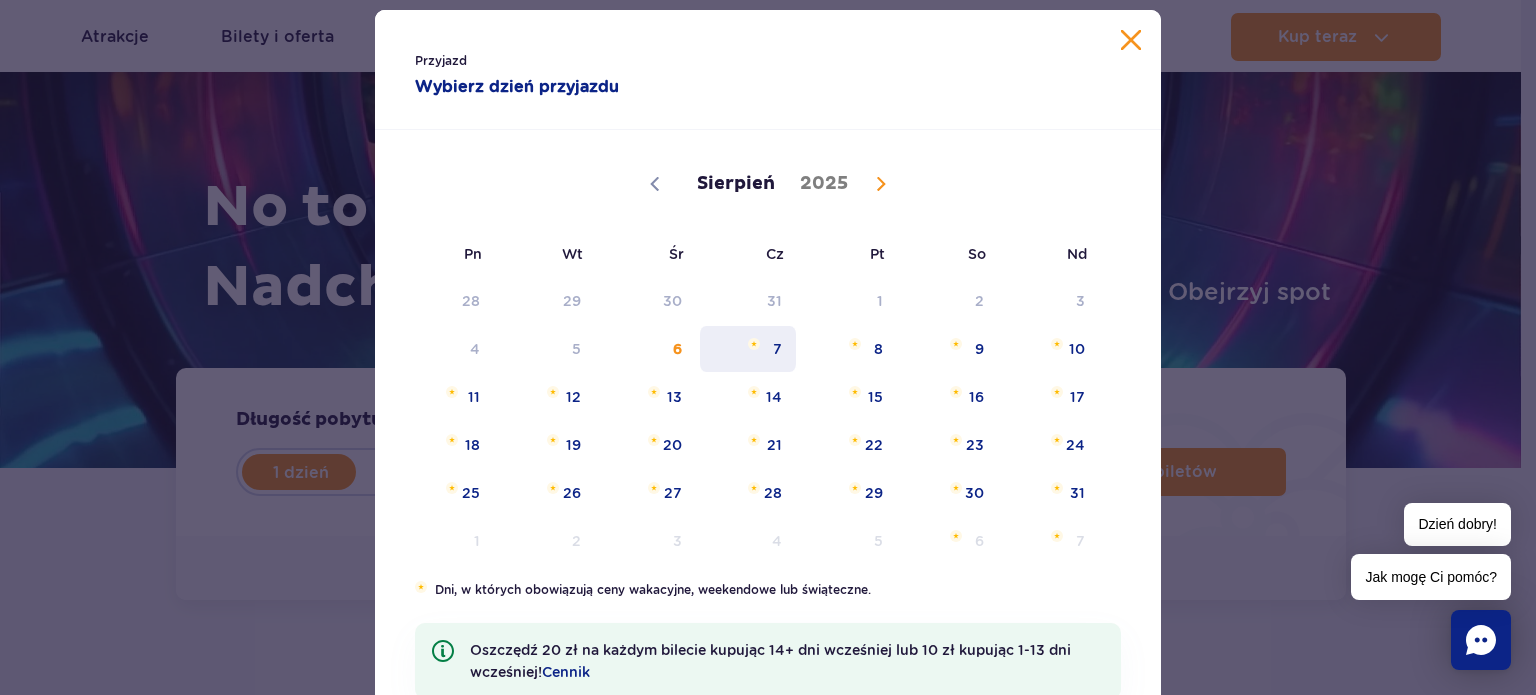 click on "7" at bounding box center (748, 349) 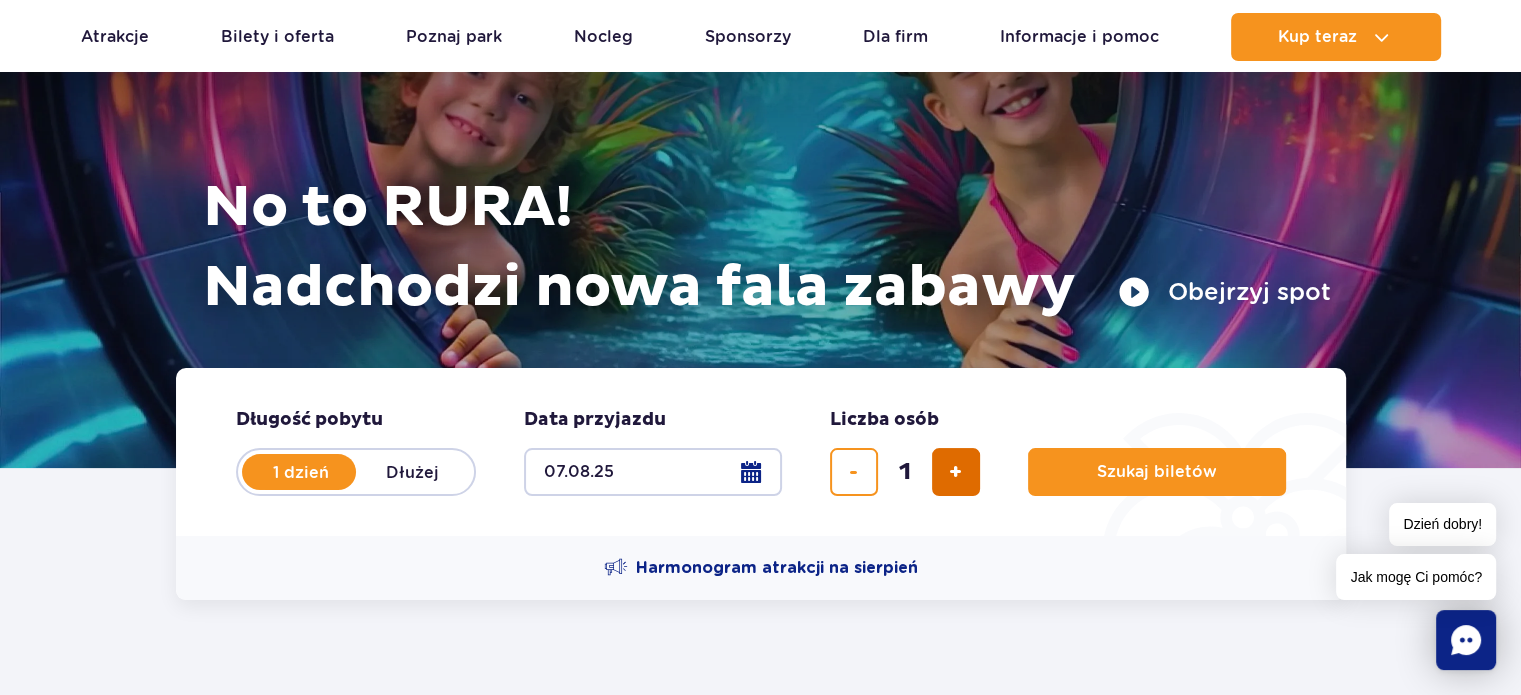 click at bounding box center (956, 472) 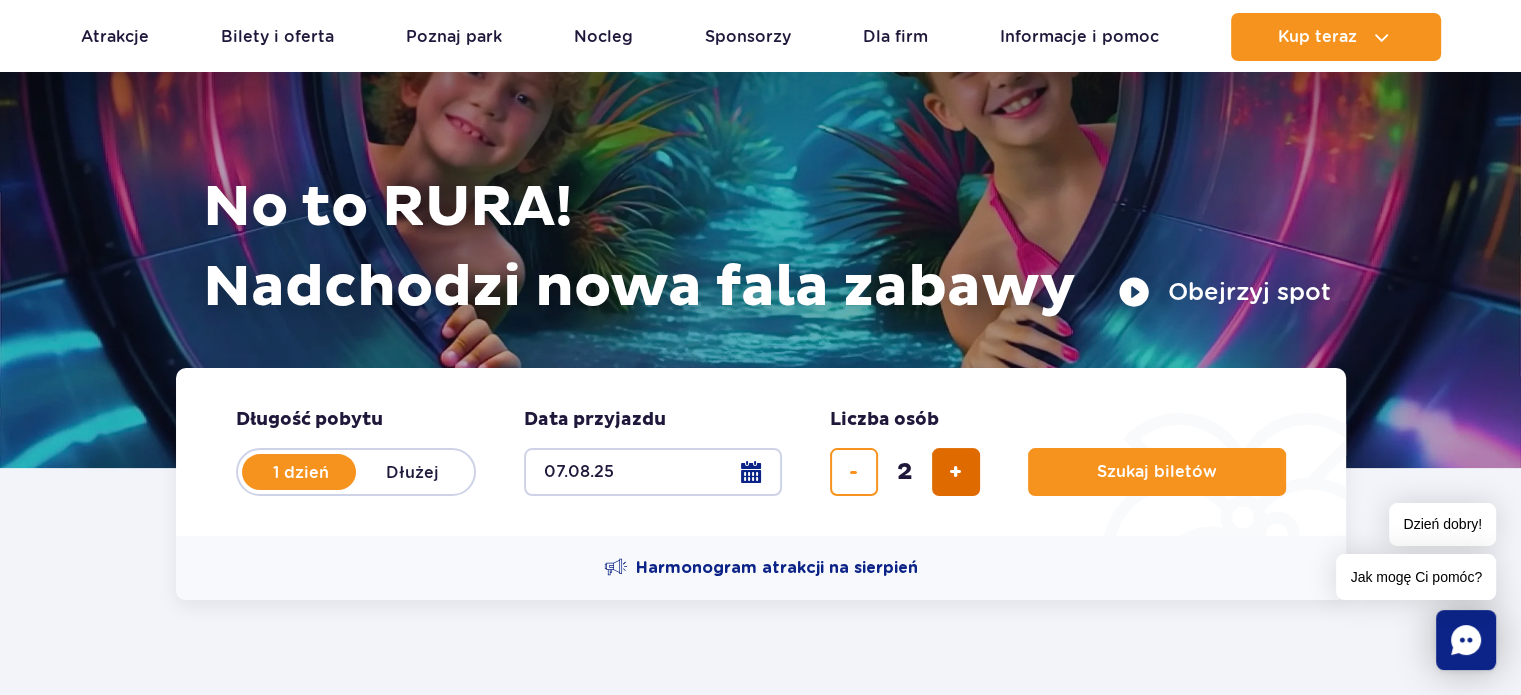 click at bounding box center (956, 472) 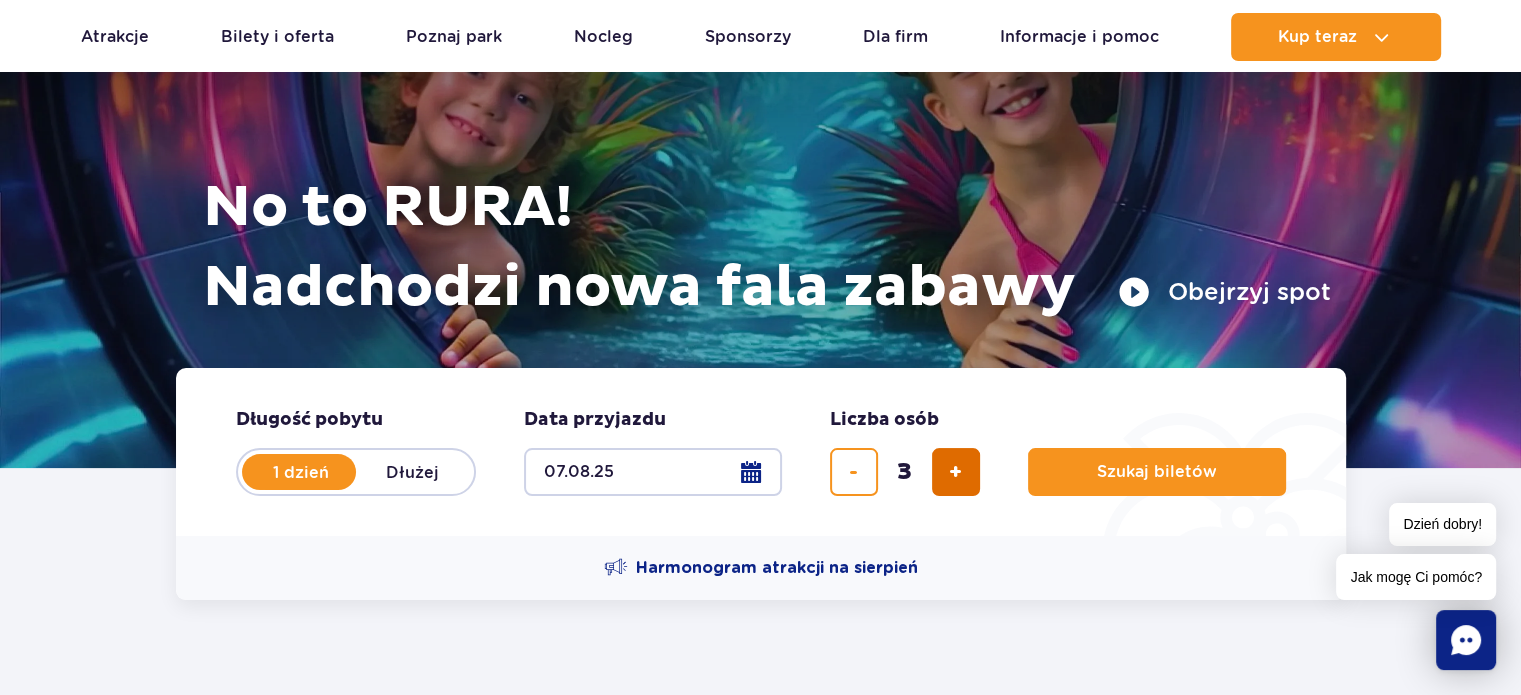 click at bounding box center (956, 472) 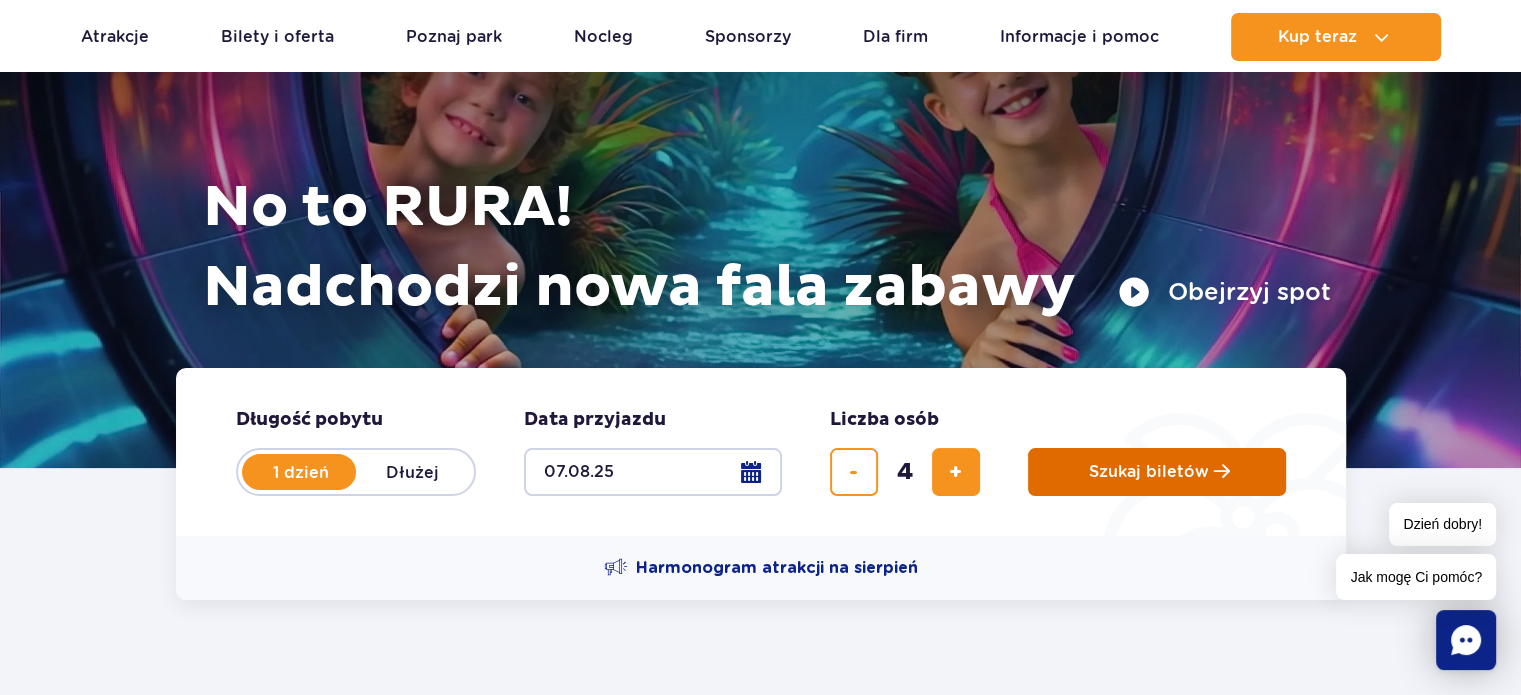 click on "Szukaj biletów" at bounding box center [1149, 472] 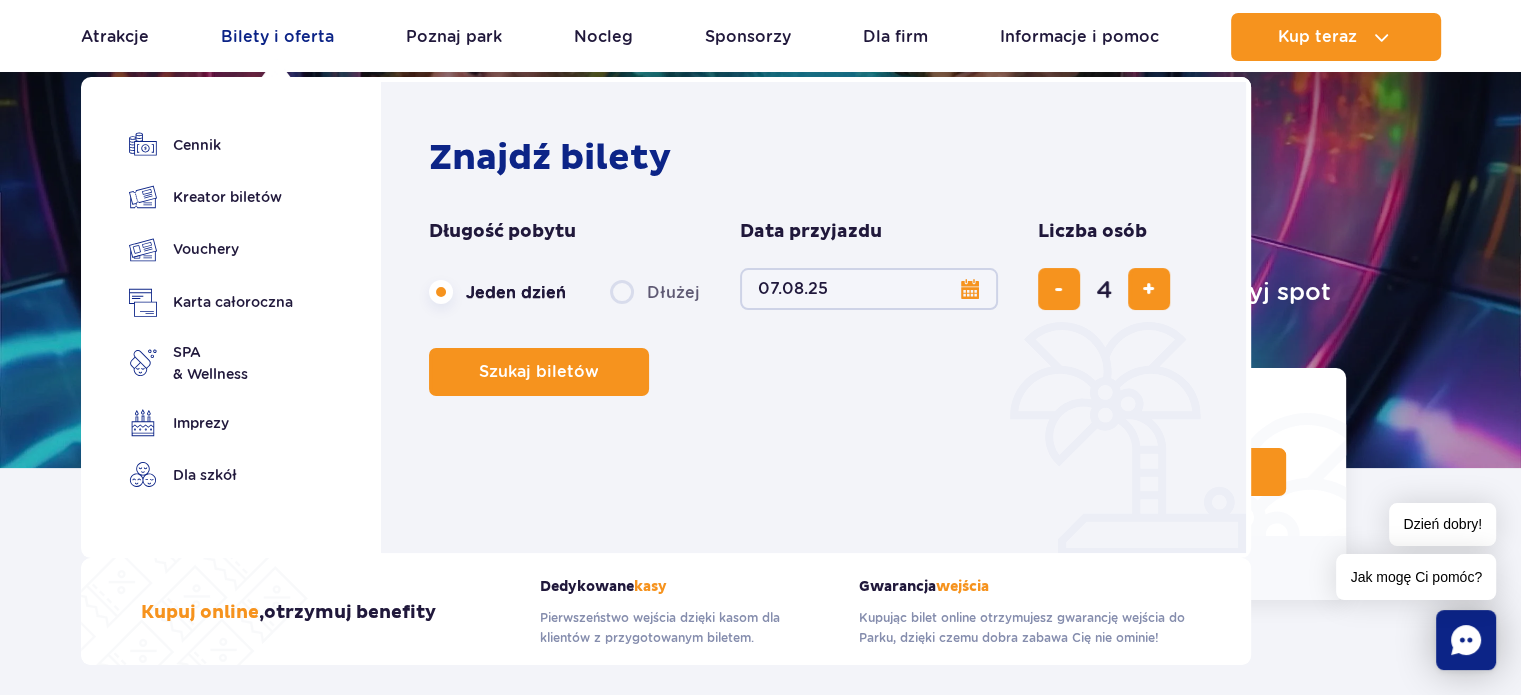 click on "Bilety i oferta" at bounding box center [277, 37] 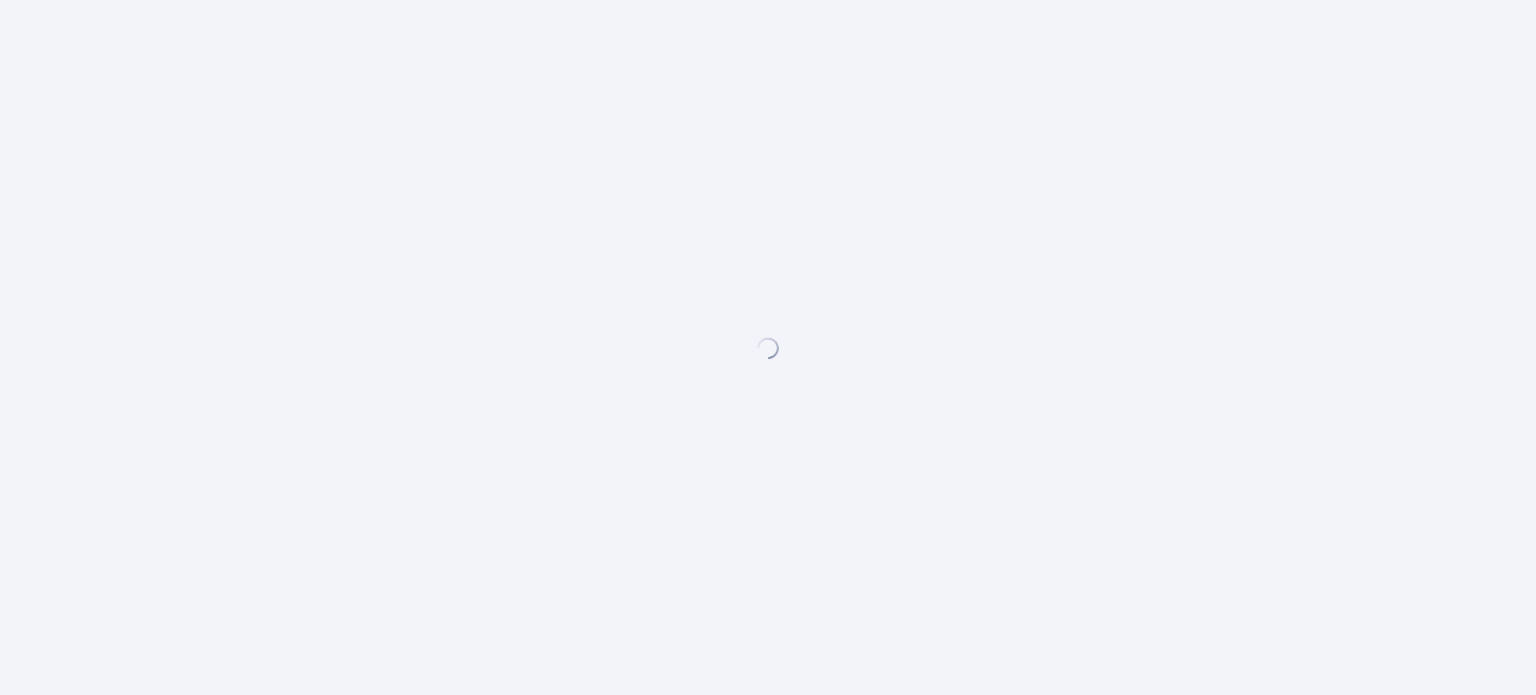 scroll, scrollTop: 0, scrollLeft: 0, axis: both 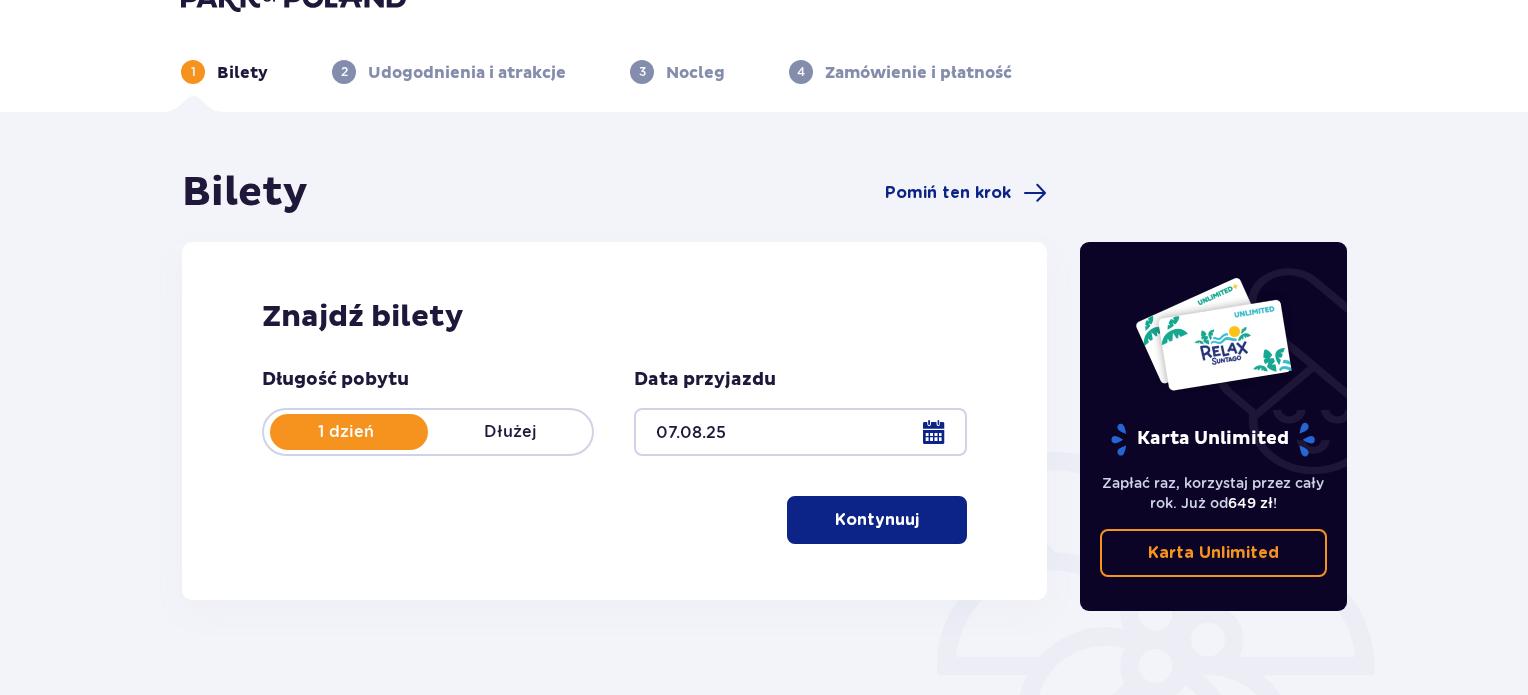 click on "1 dzień" at bounding box center [346, 432] 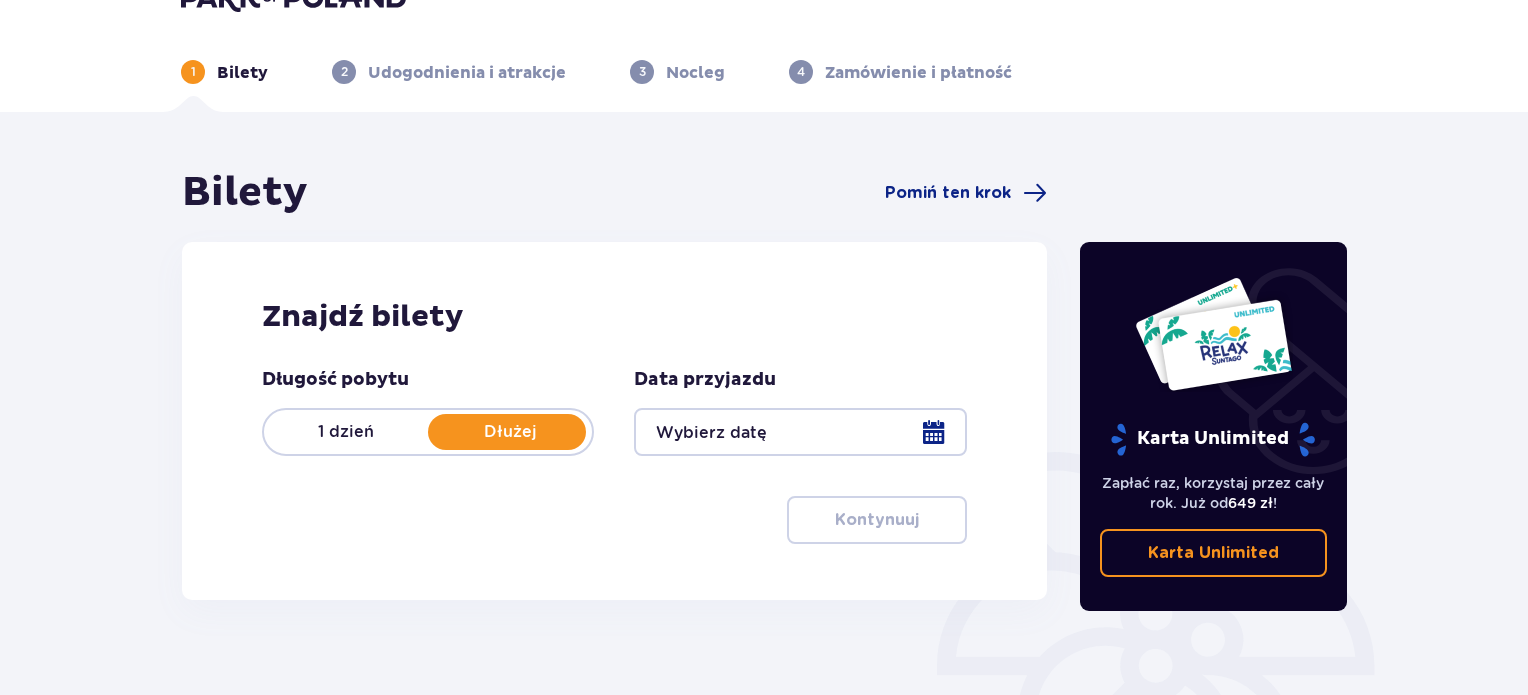 click on "1 dzień" at bounding box center [346, 432] 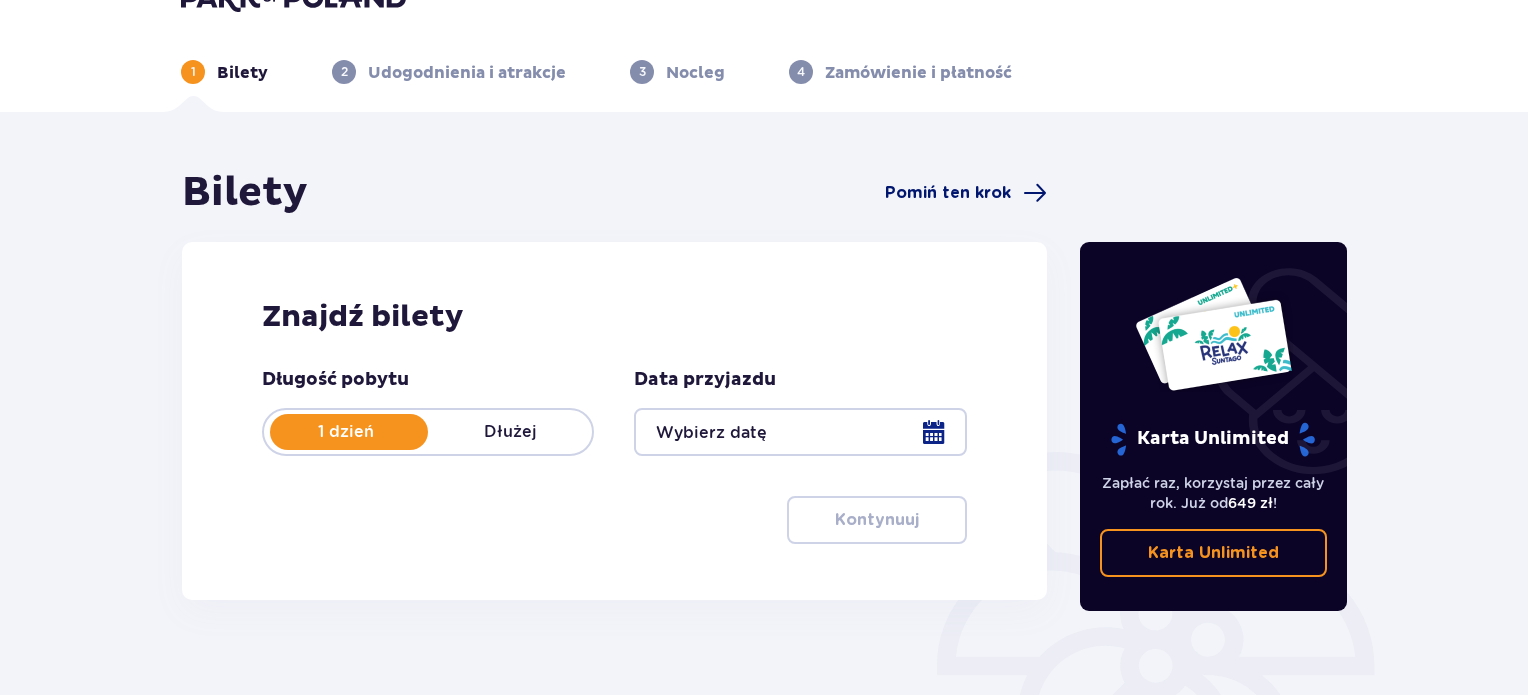 click on "Pomiń ten krok" at bounding box center (948, 193) 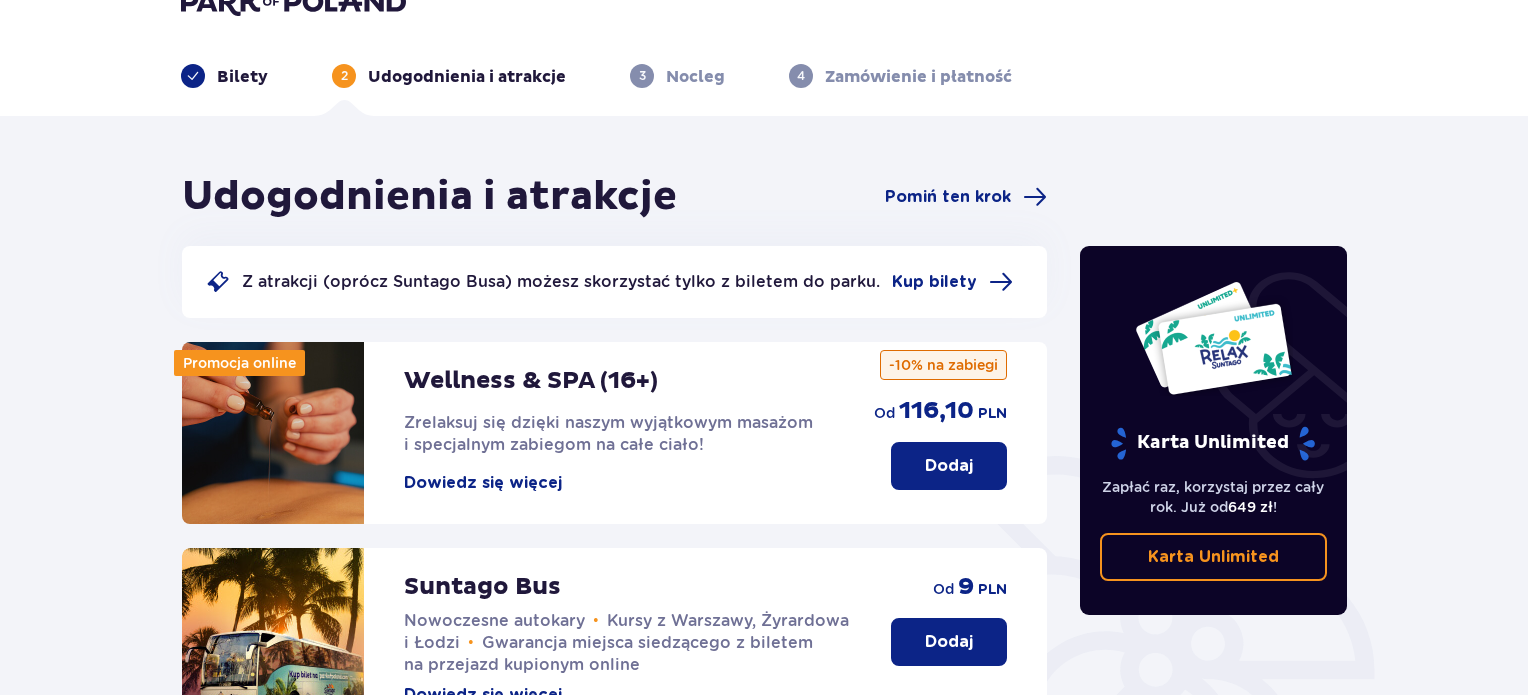 scroll, scrollTop: 0, scrollLeft: 0, axis: both 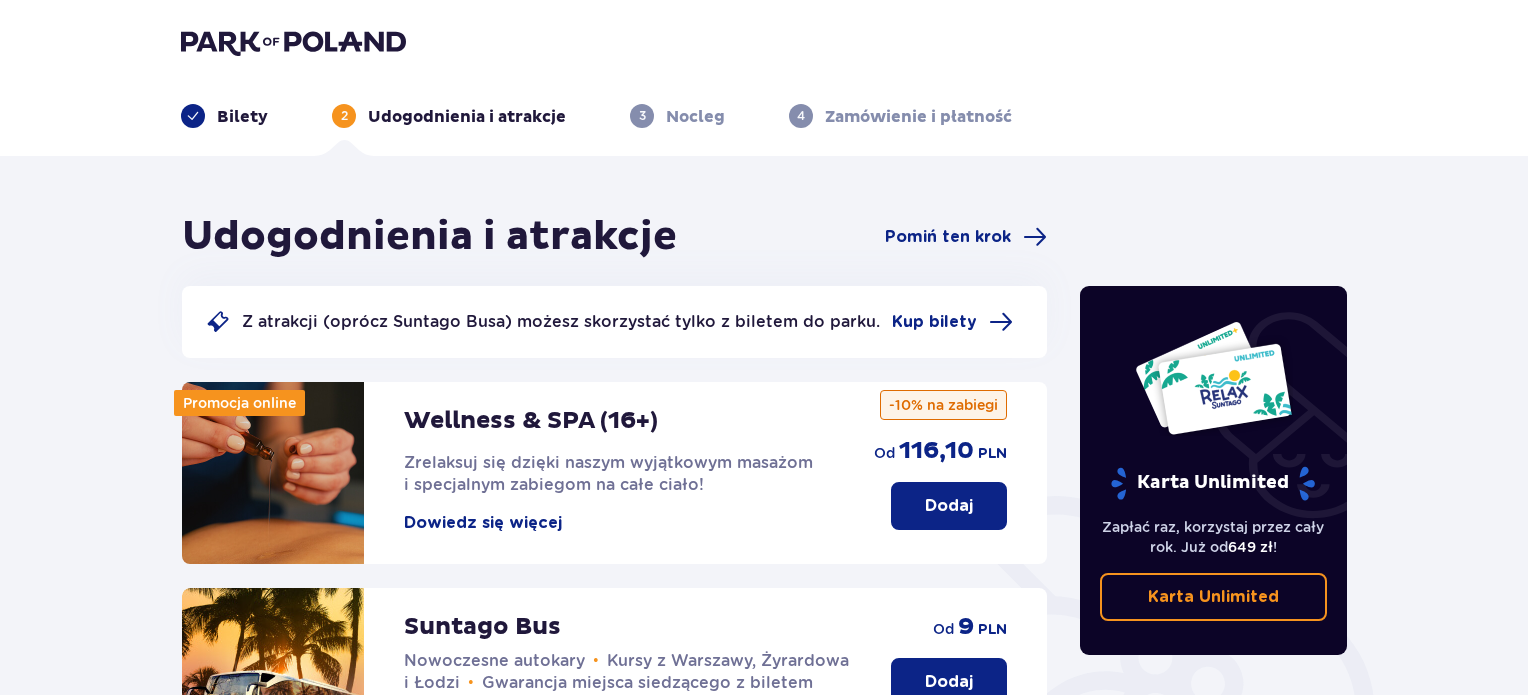 click on "Bilety" at bounding box center (242, 117) 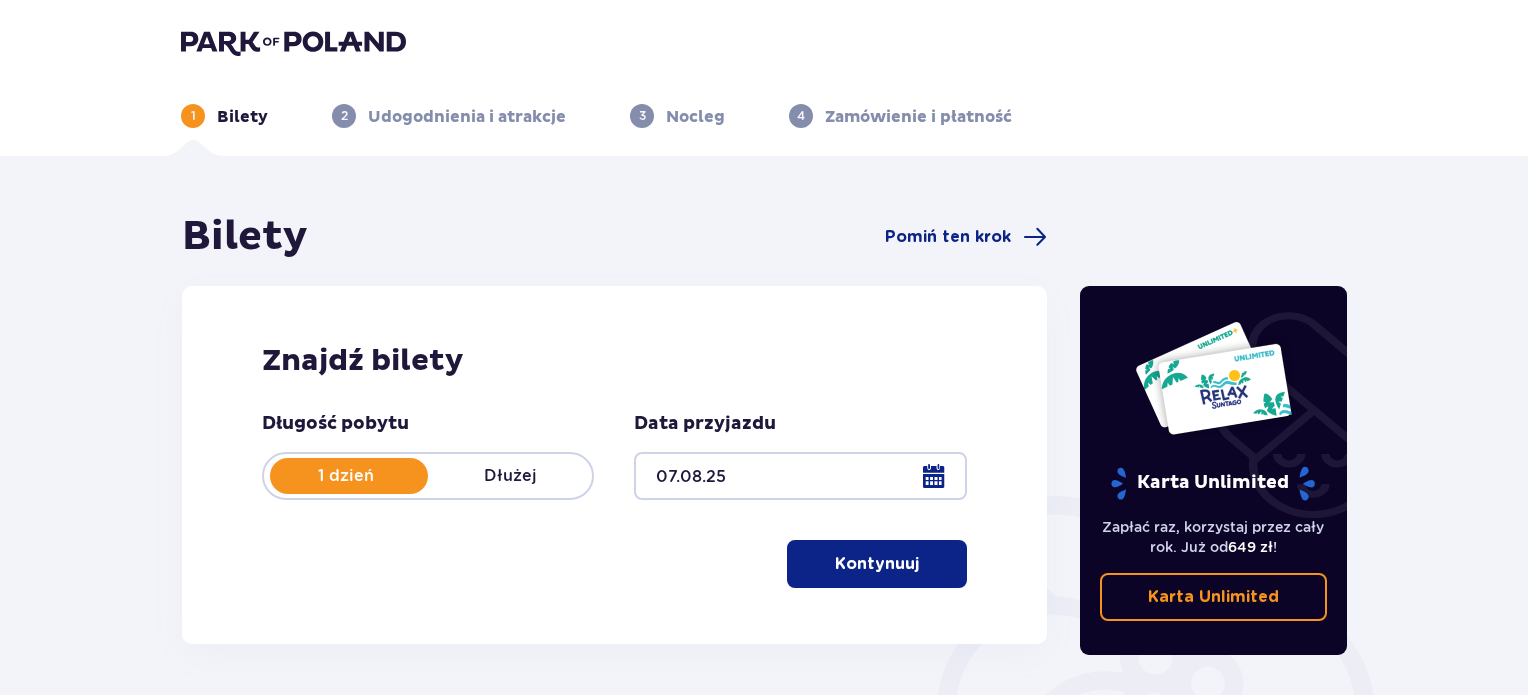 scroll, scrollTop: 44, scrollLeft: 0, axis: vertical 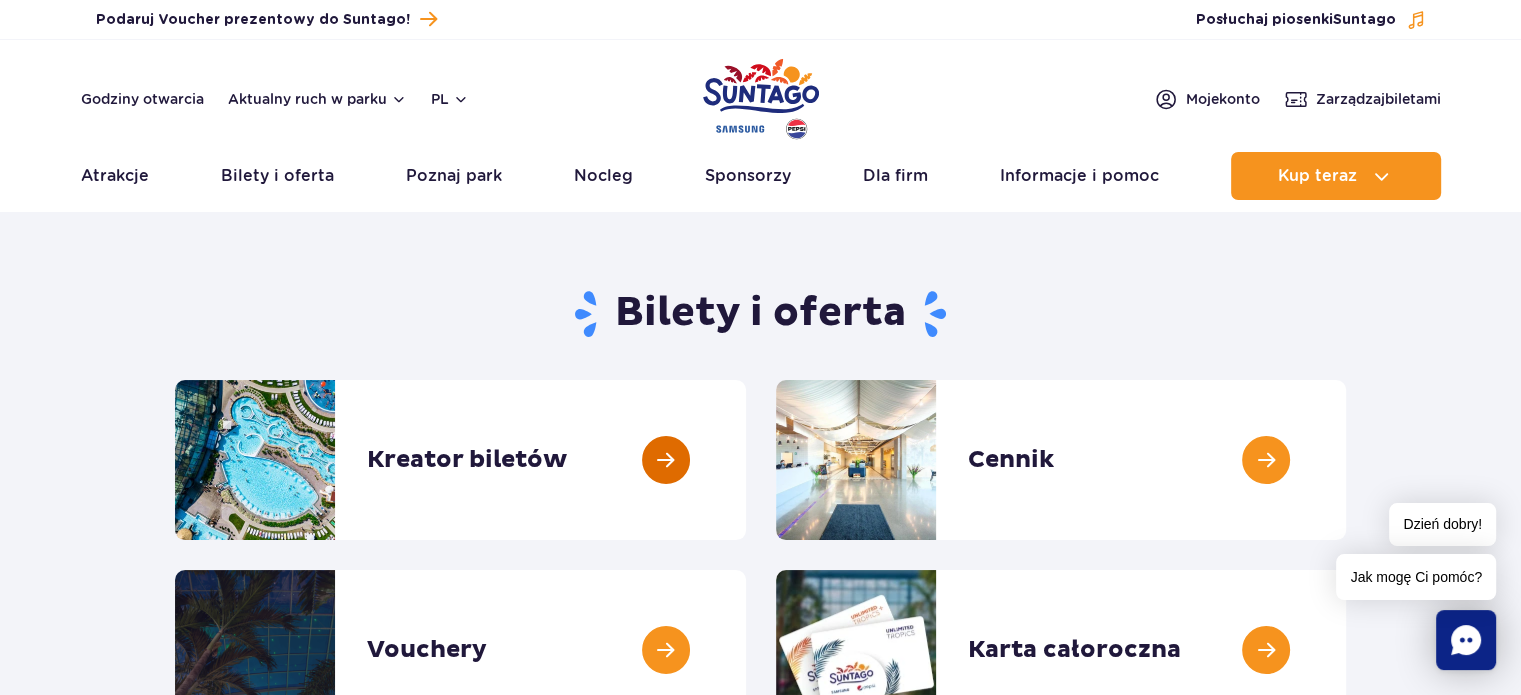 click at bounding box center [746, 460] 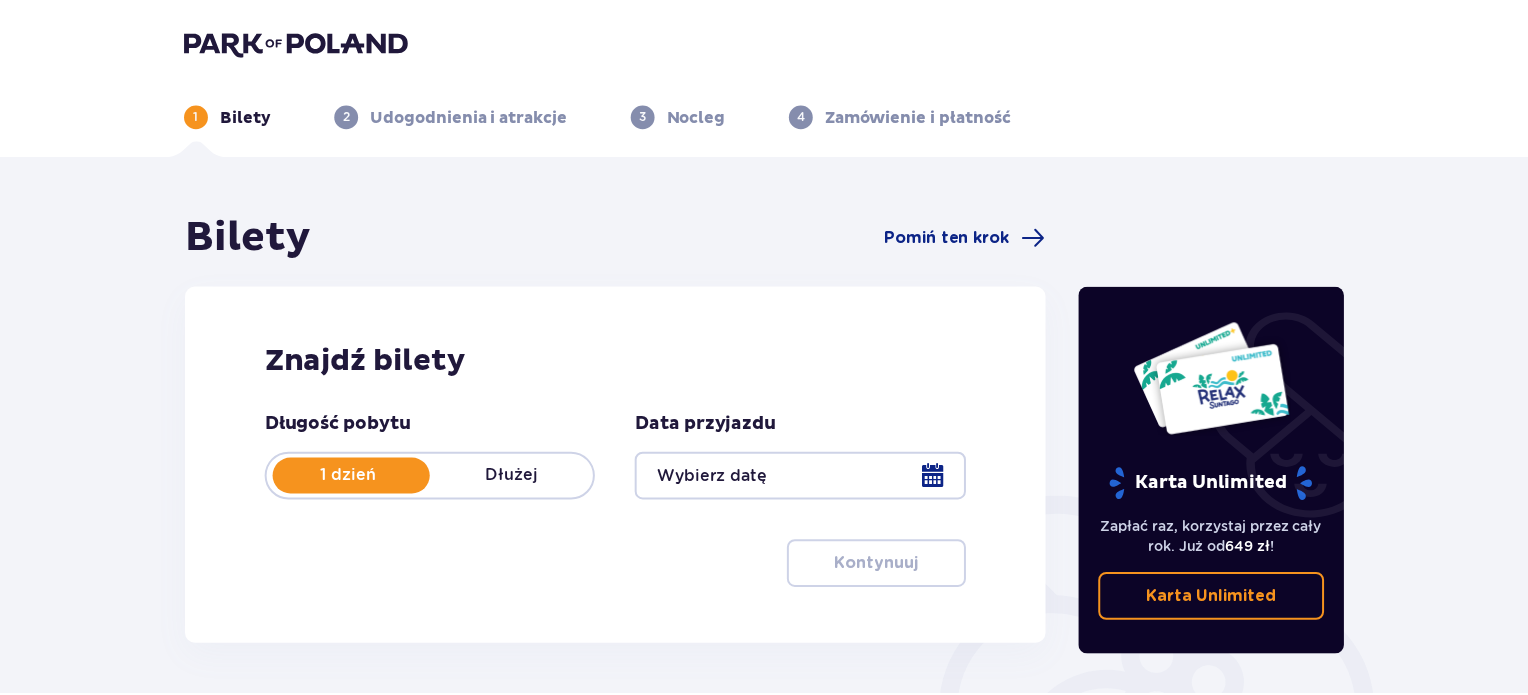 scroll, scrollTop: 0, scrollLeft: 0, axis: both 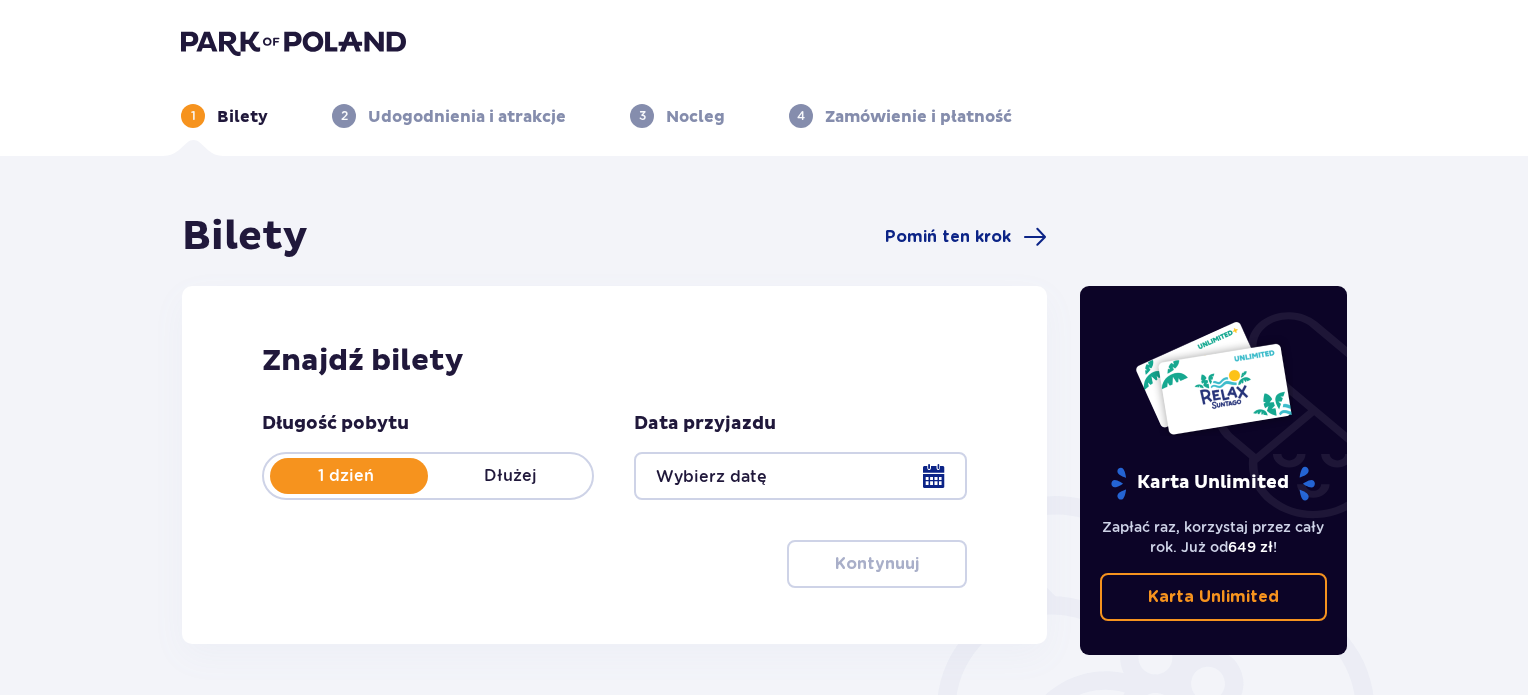 click at bounding box center [800, 476] 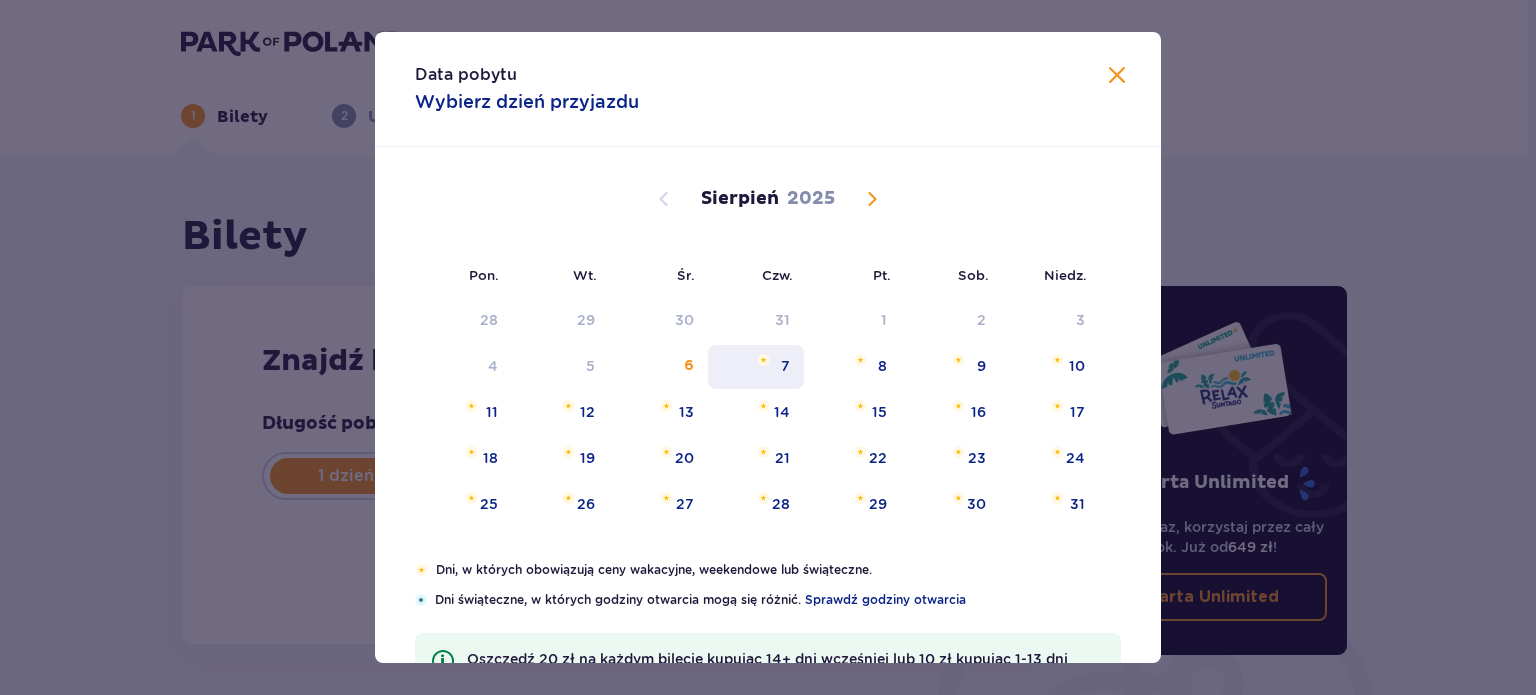 click on "7" at bounding box center (756, 367) 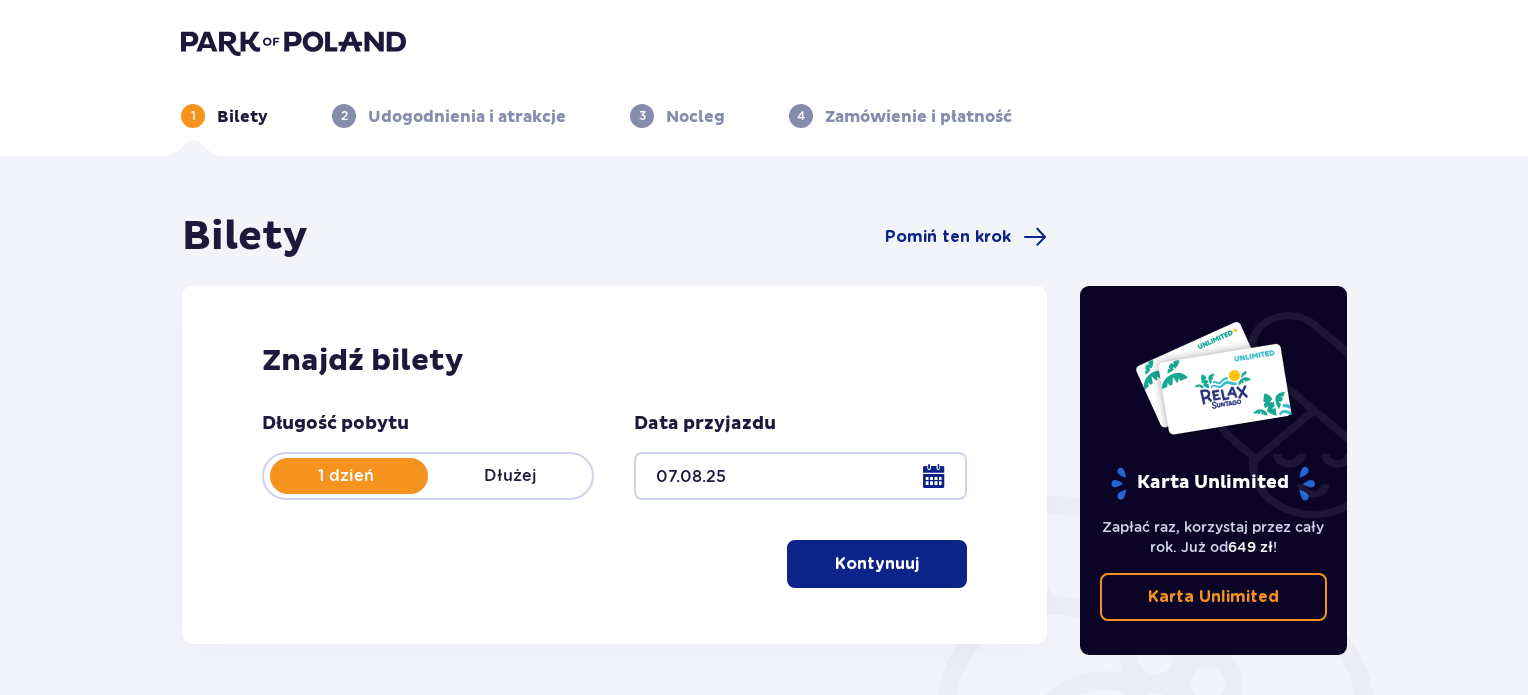 click on "Kontynuuj" at bounding box center (877, 564) 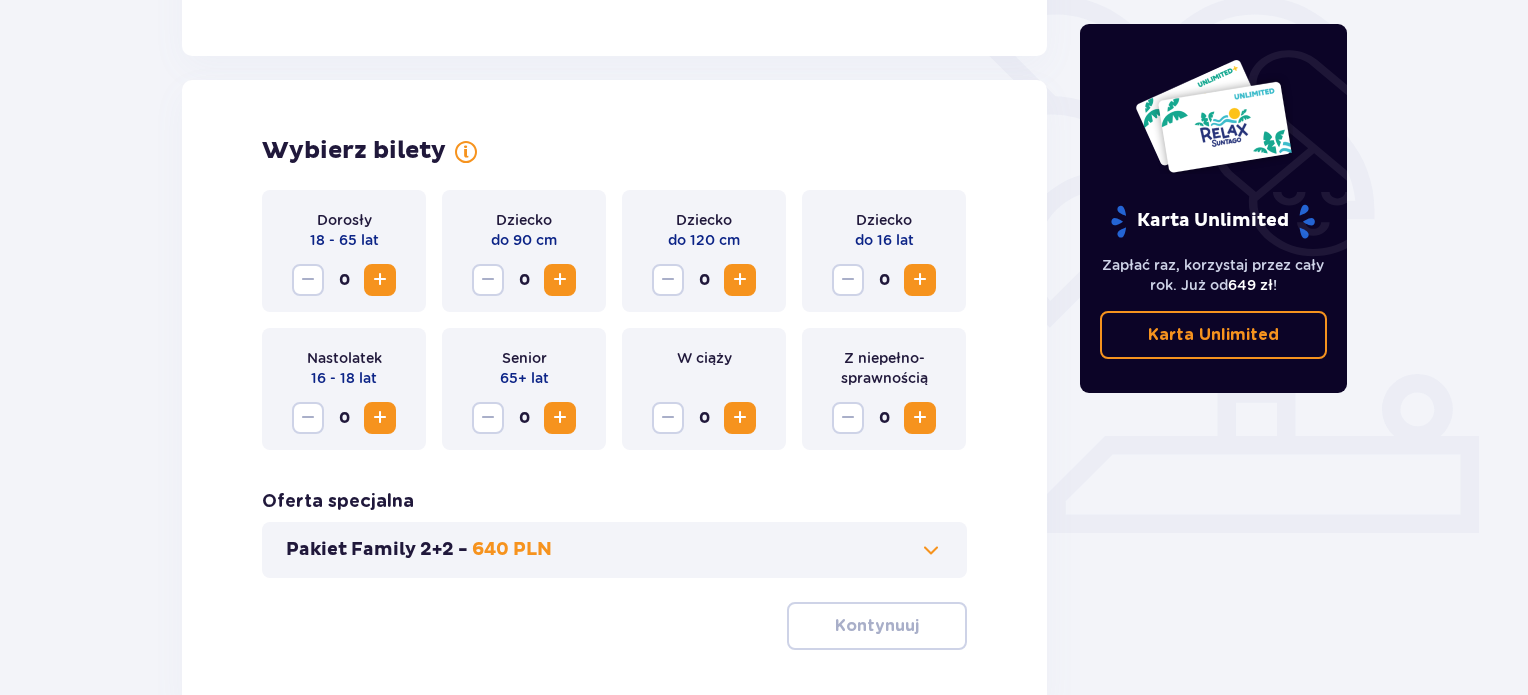 scroll, scrollTop: 556, scrollLeft: 0, axis: vertical 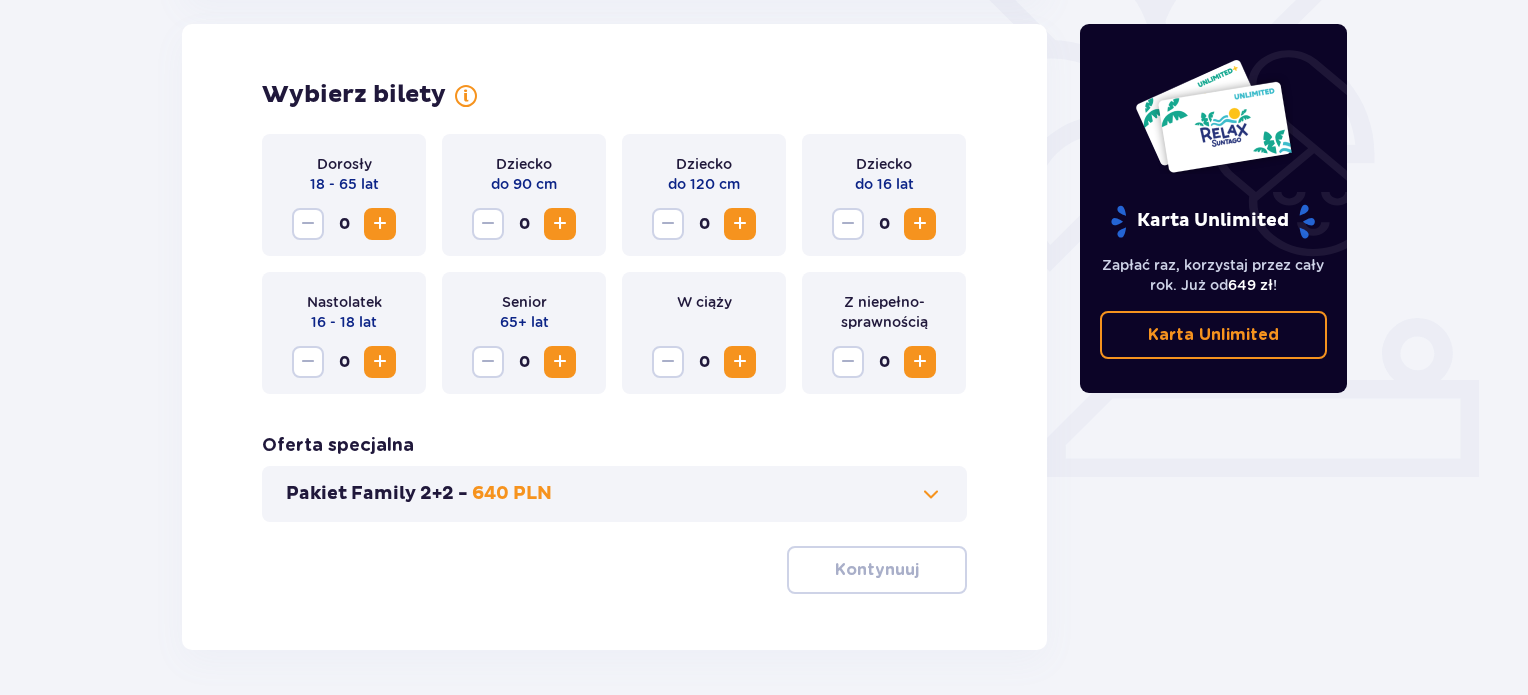click at bounding box center [380, 224] 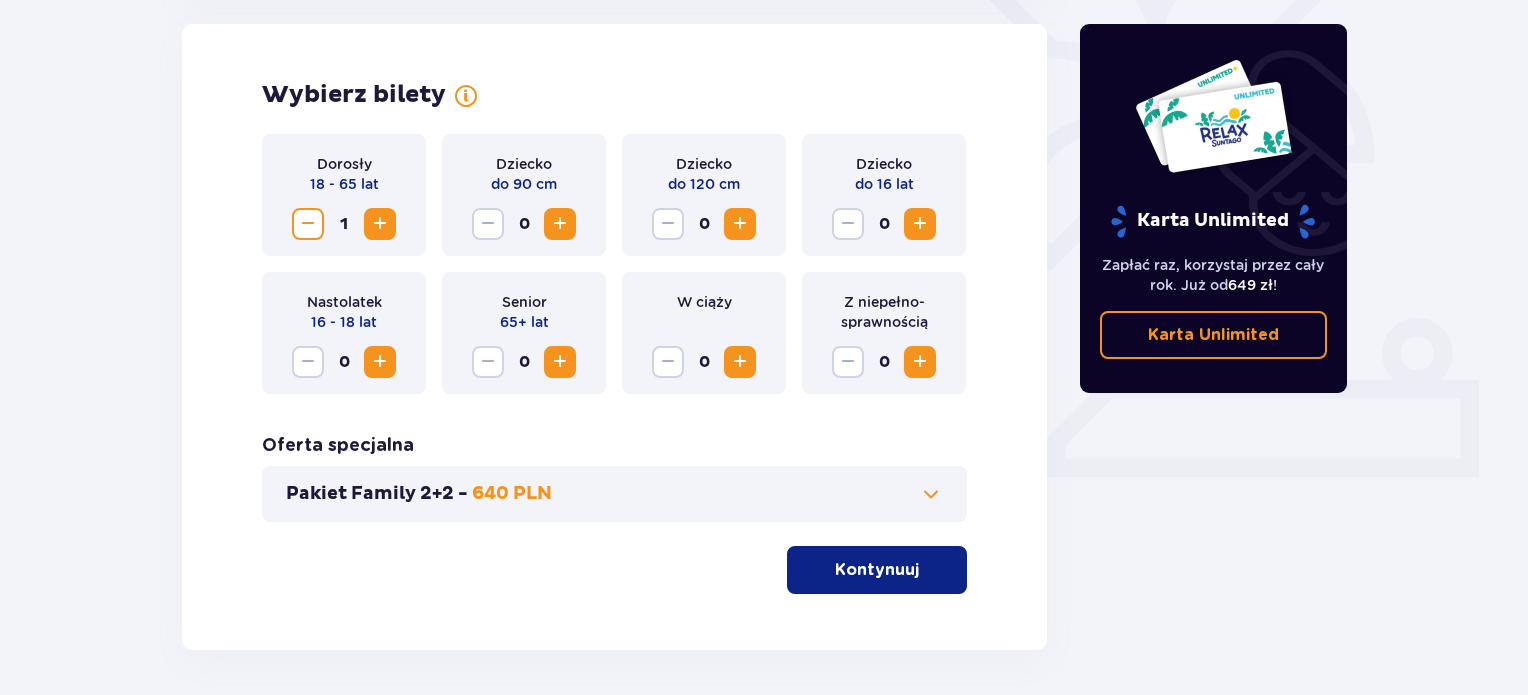 click at bounding box center (920, 224) 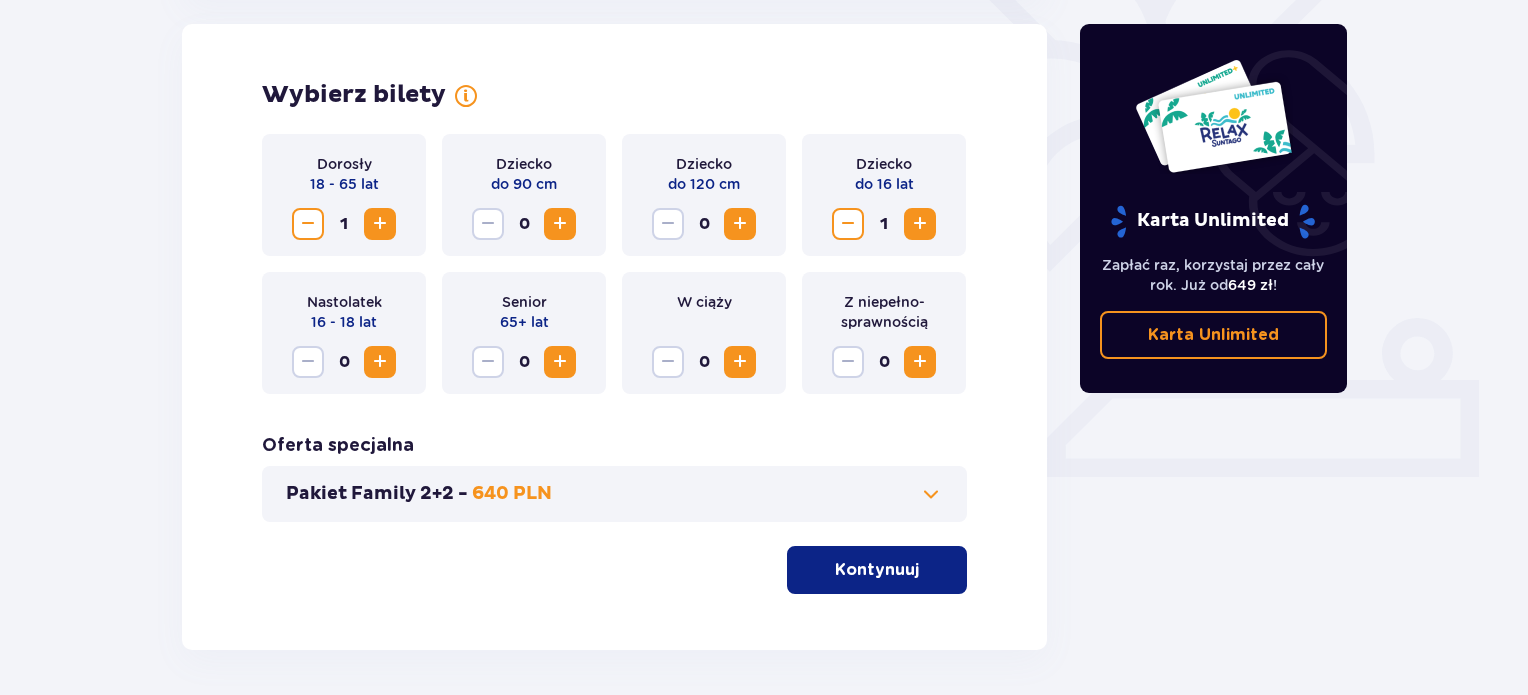 click at bounding box center (920, 224) 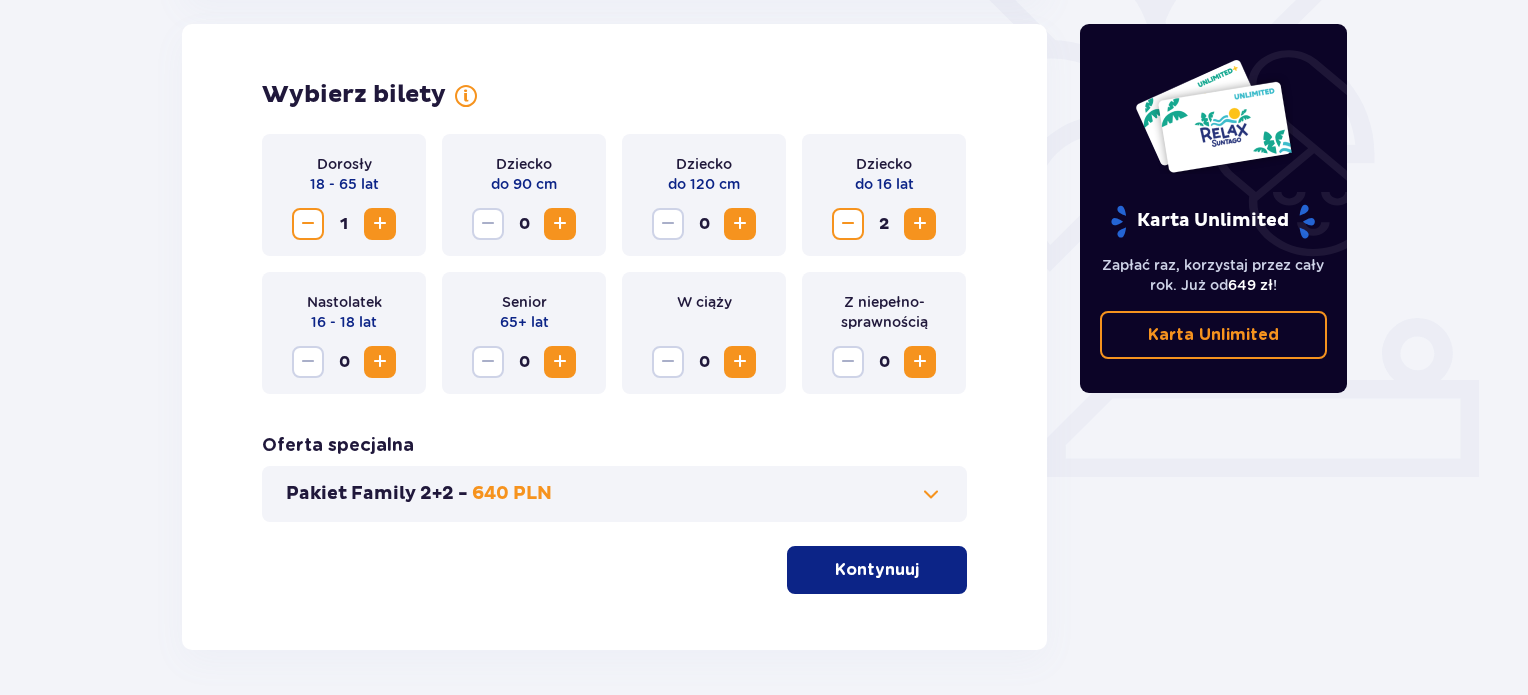 click at bounding box center (920, 224) 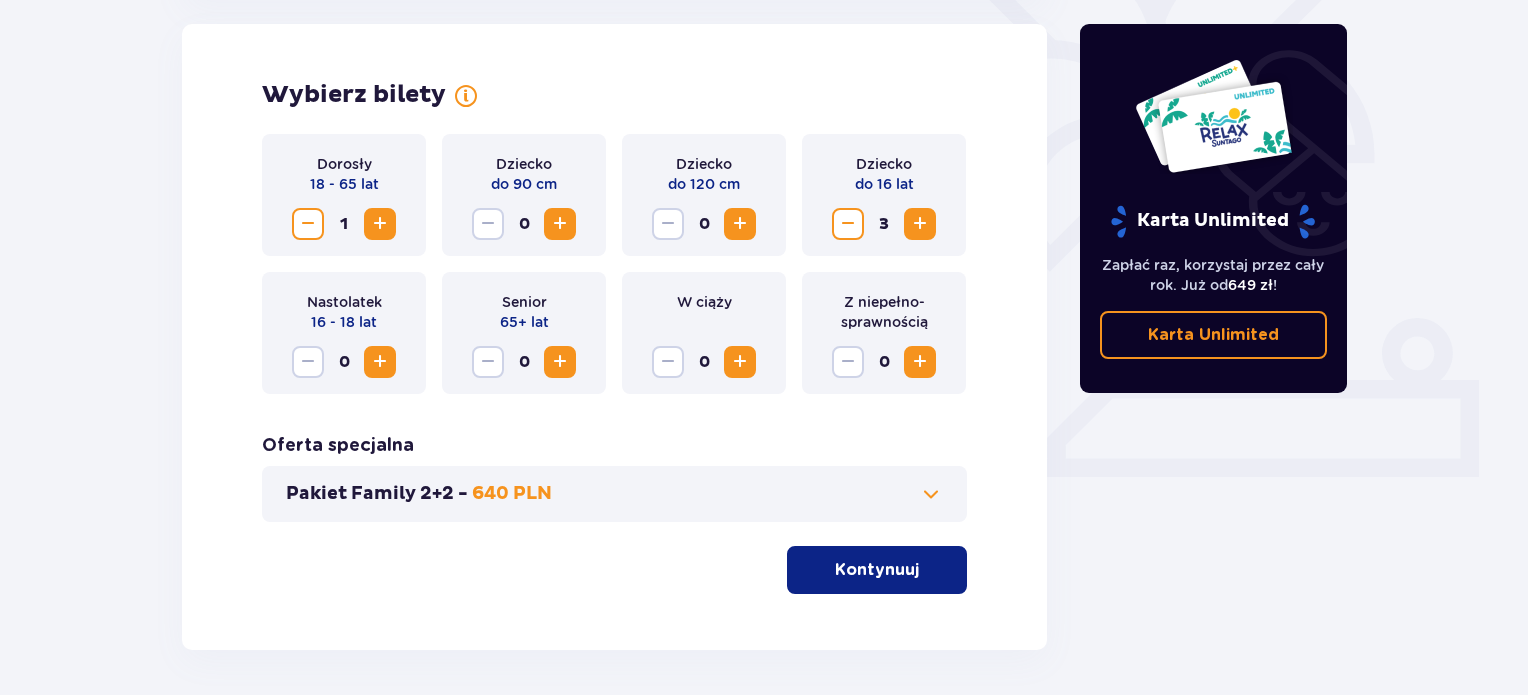click on "Kontynuuj" at bounding box center (877, 570) 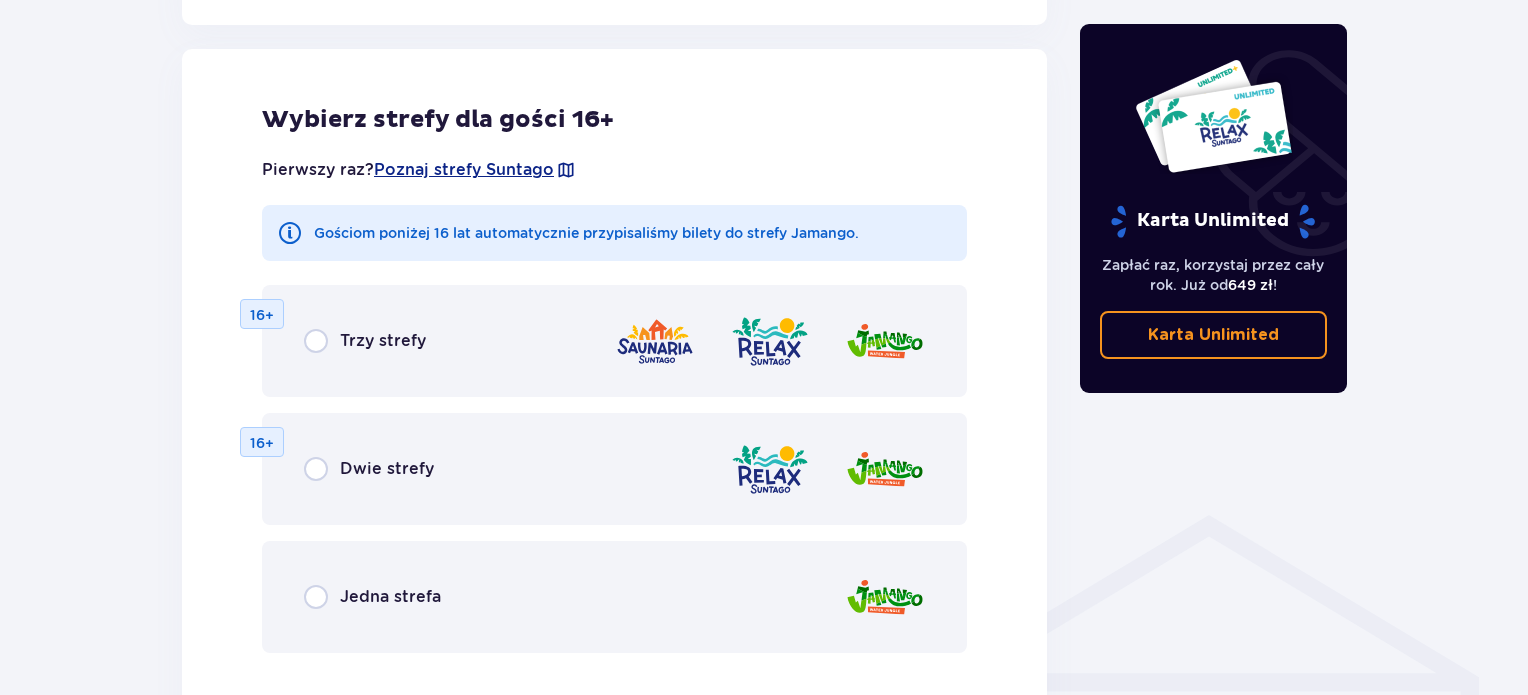 scroll, scrollTop: 1110, scrollLeft: 0, axis: vertical 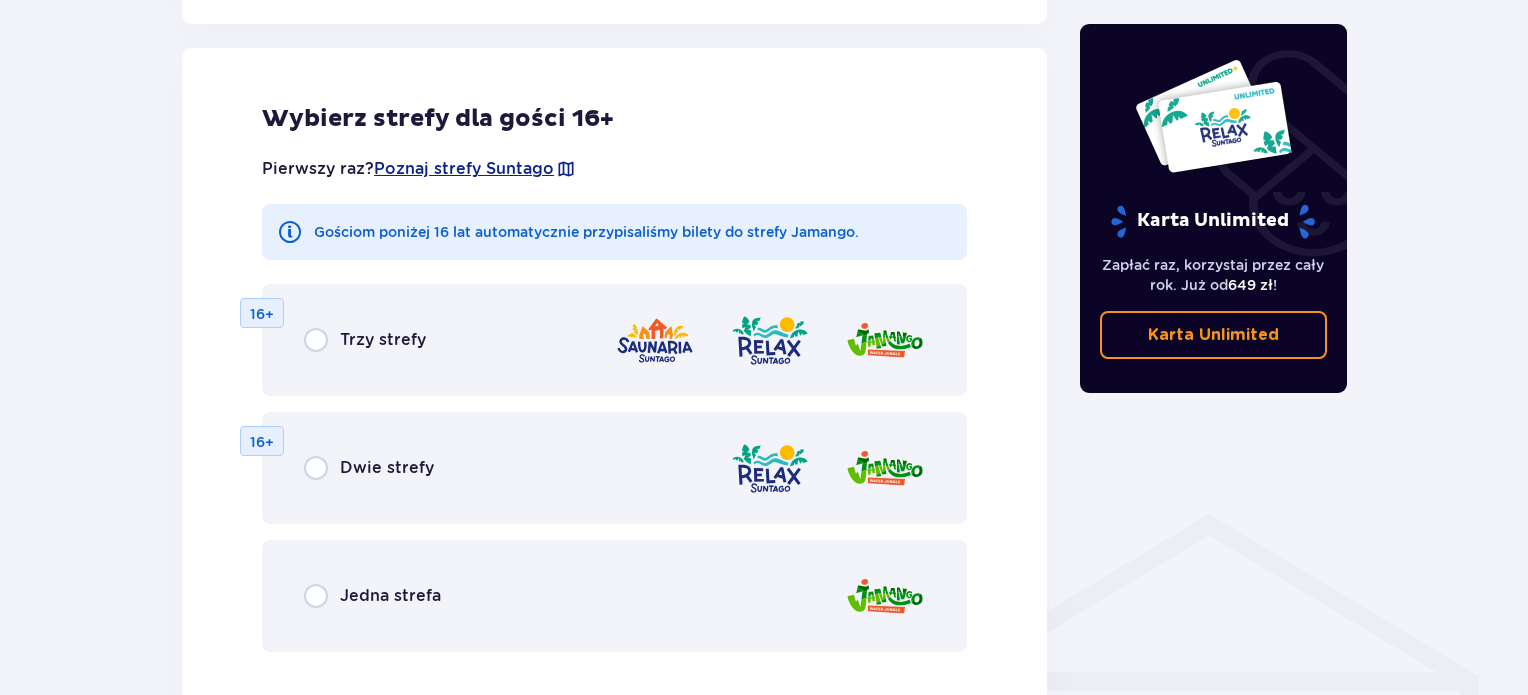 click on "Jedna strefa" at bounding box center (390, 596) 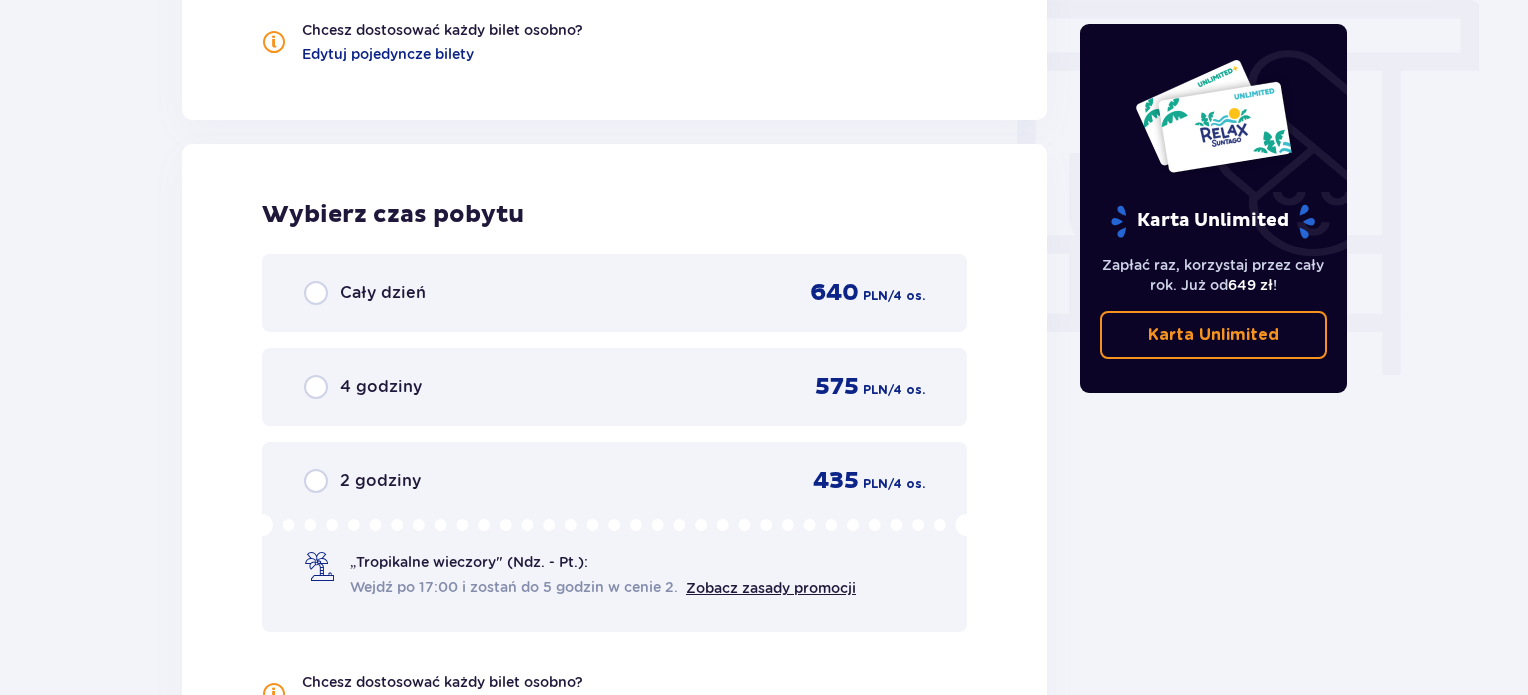 scroll, scrollTop: 1878, scrollLeft: 0, axis: vertical 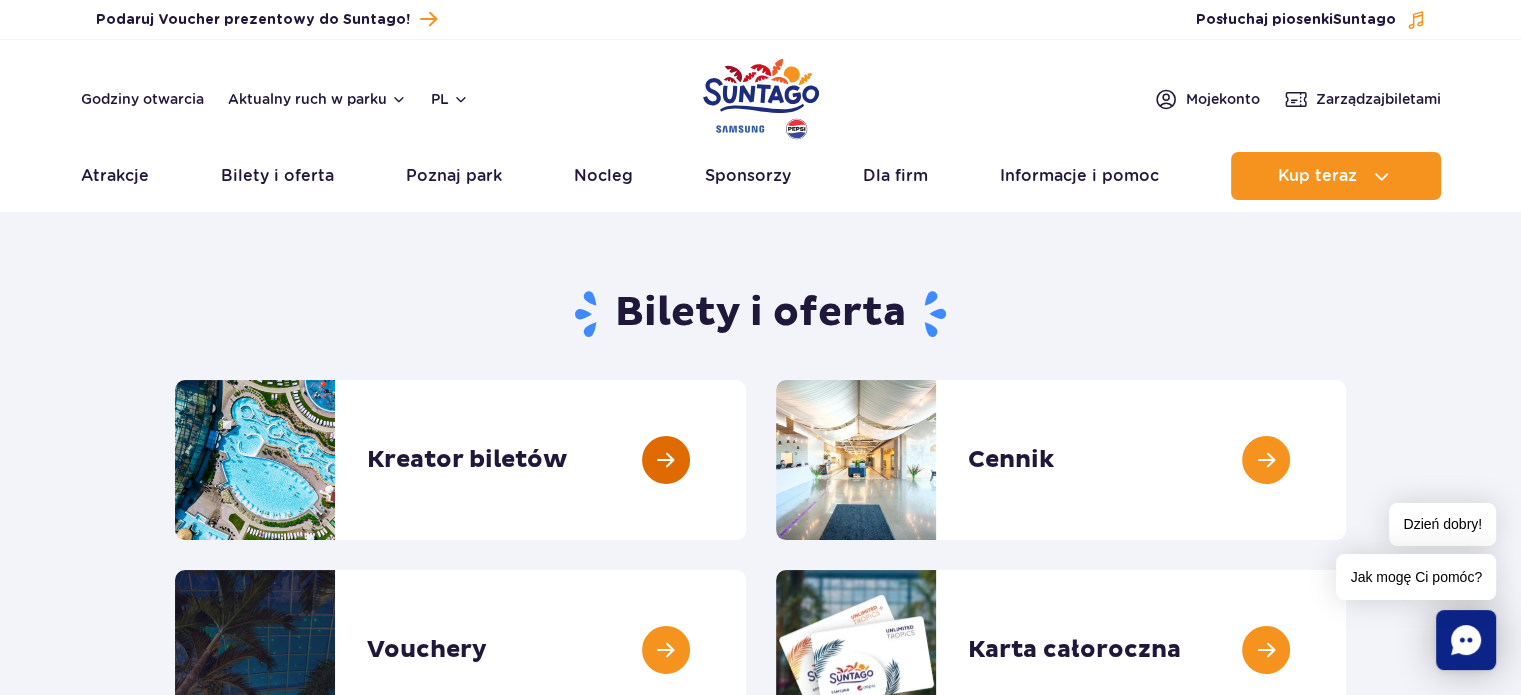 click at bounding box center (746, 460) 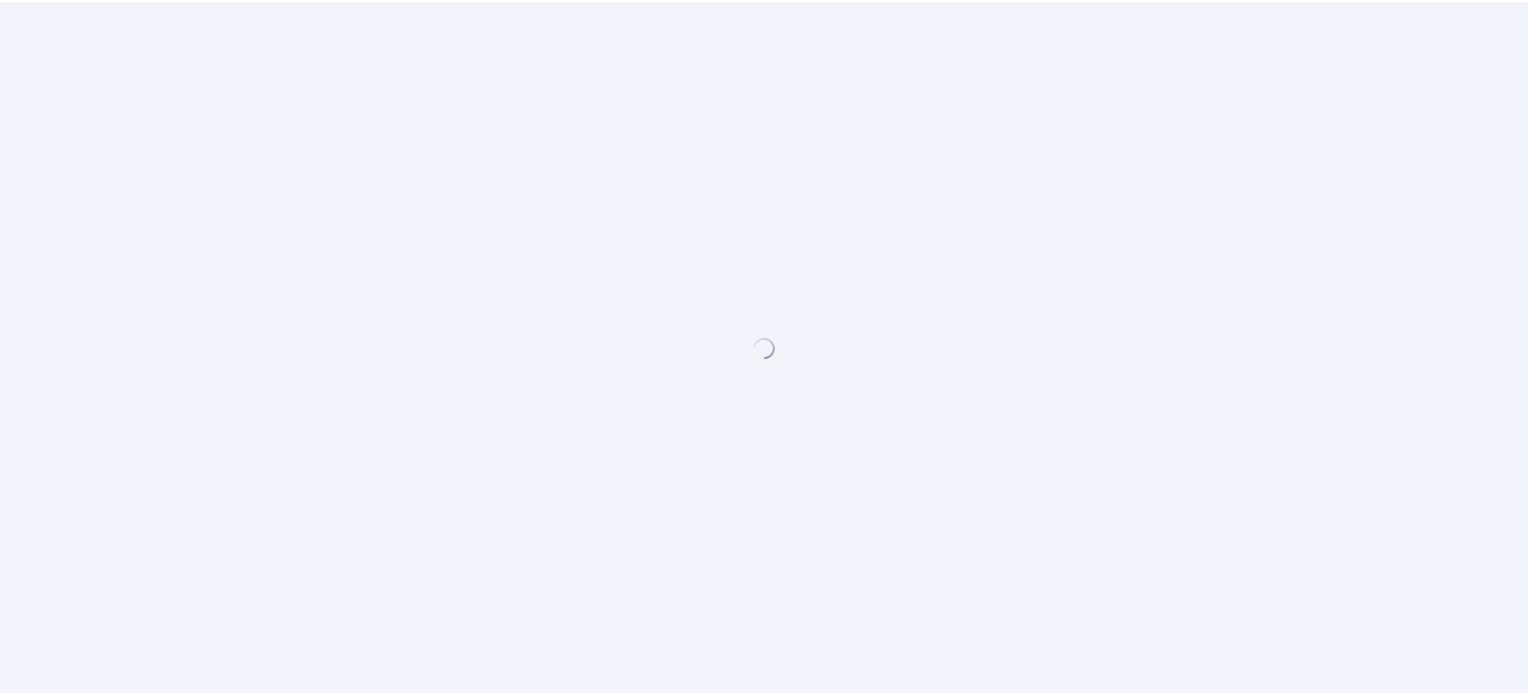 scroll, scrollTop: 0, scrollLeft: 0, axis: both 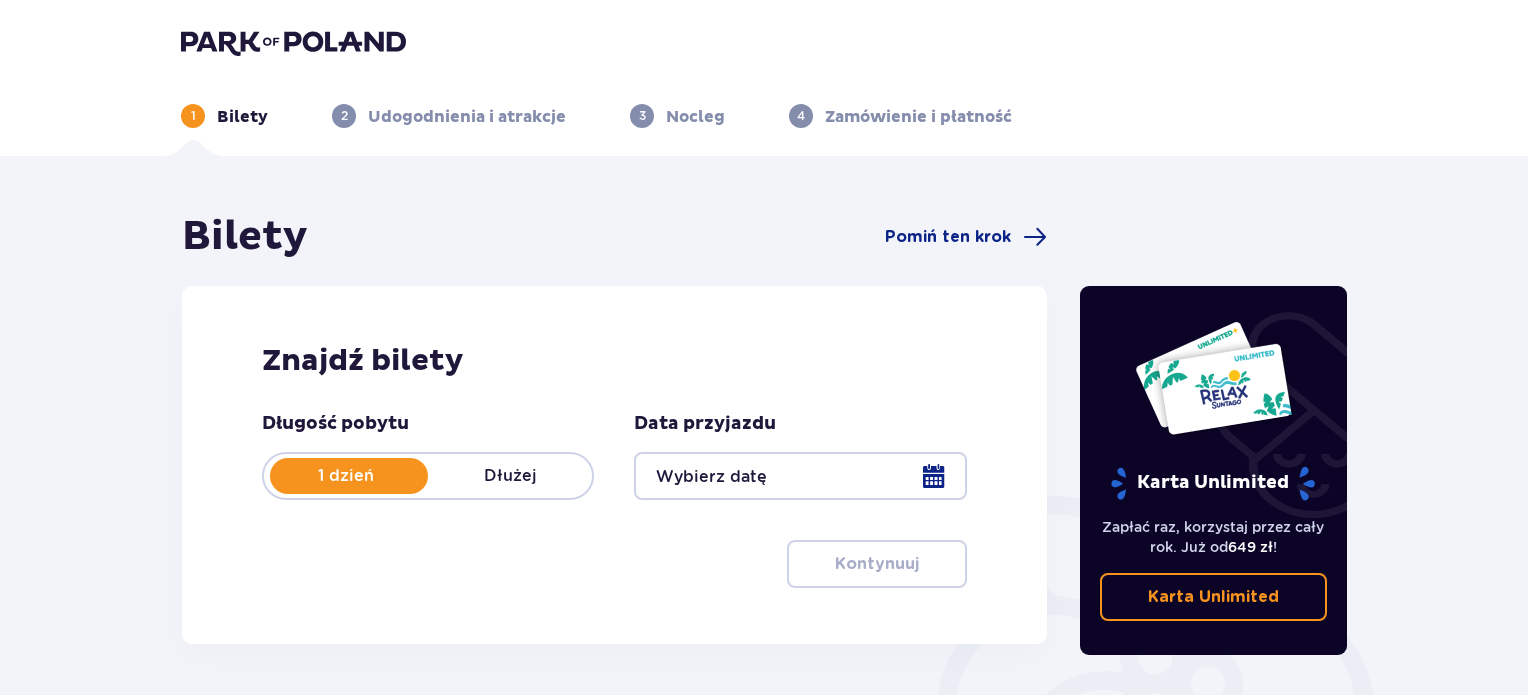 click at bounding box center [800, 476] 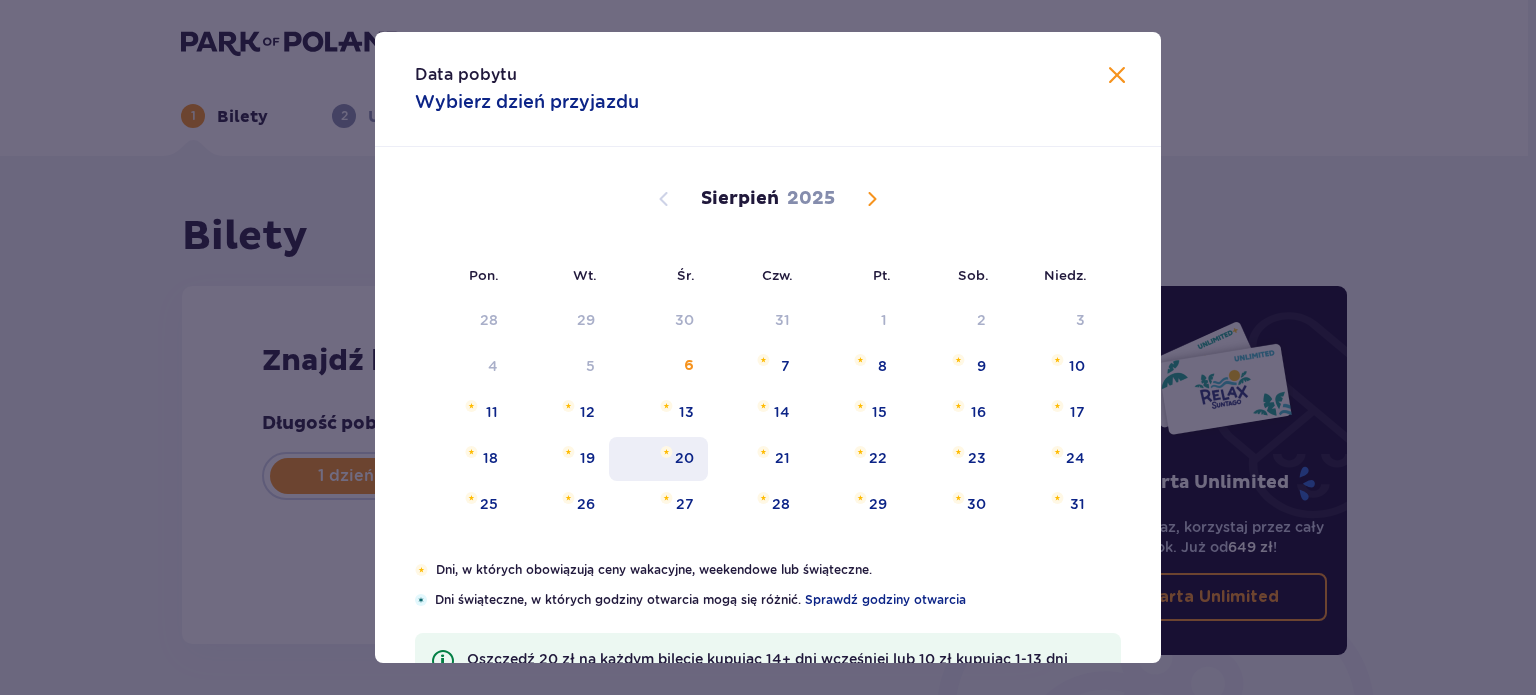 click on "20" at bounding box center [658, 459] 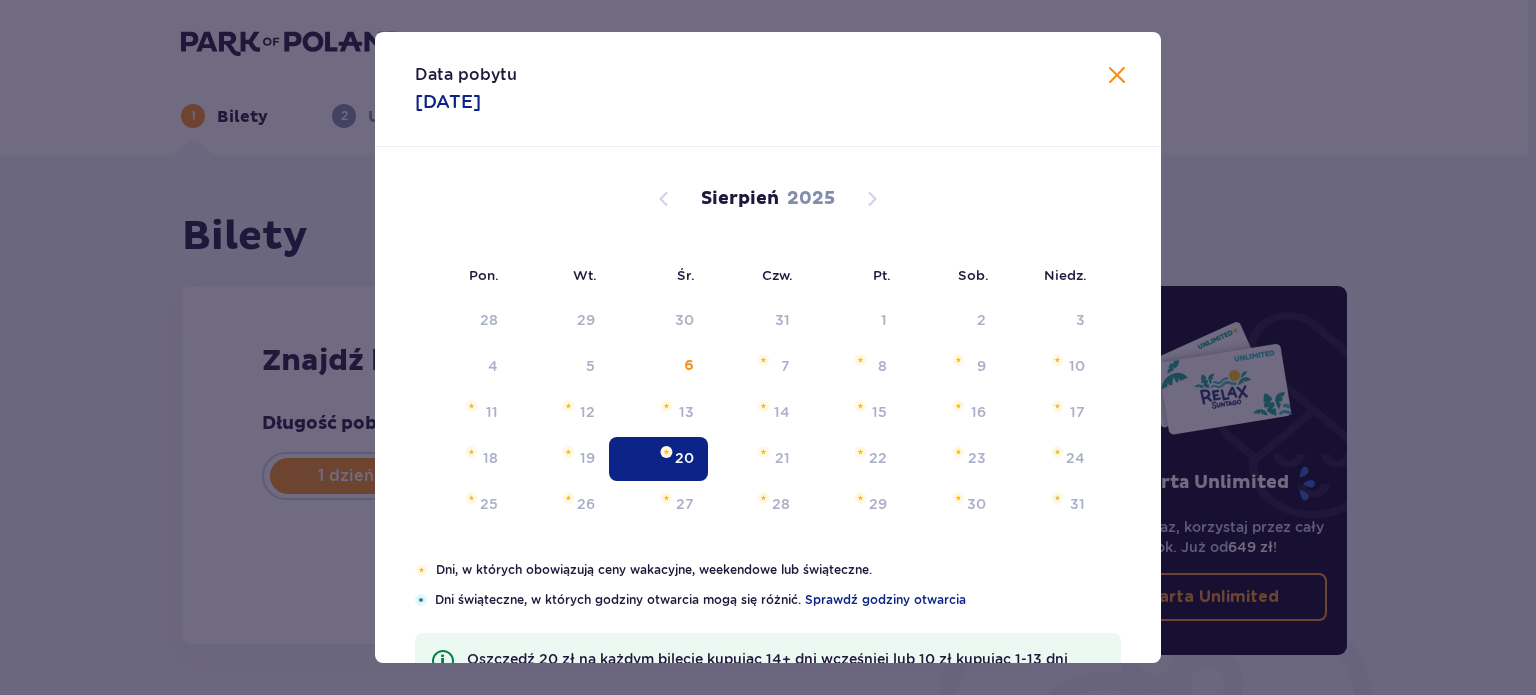 click on "20" at bounding box center (658, 459) 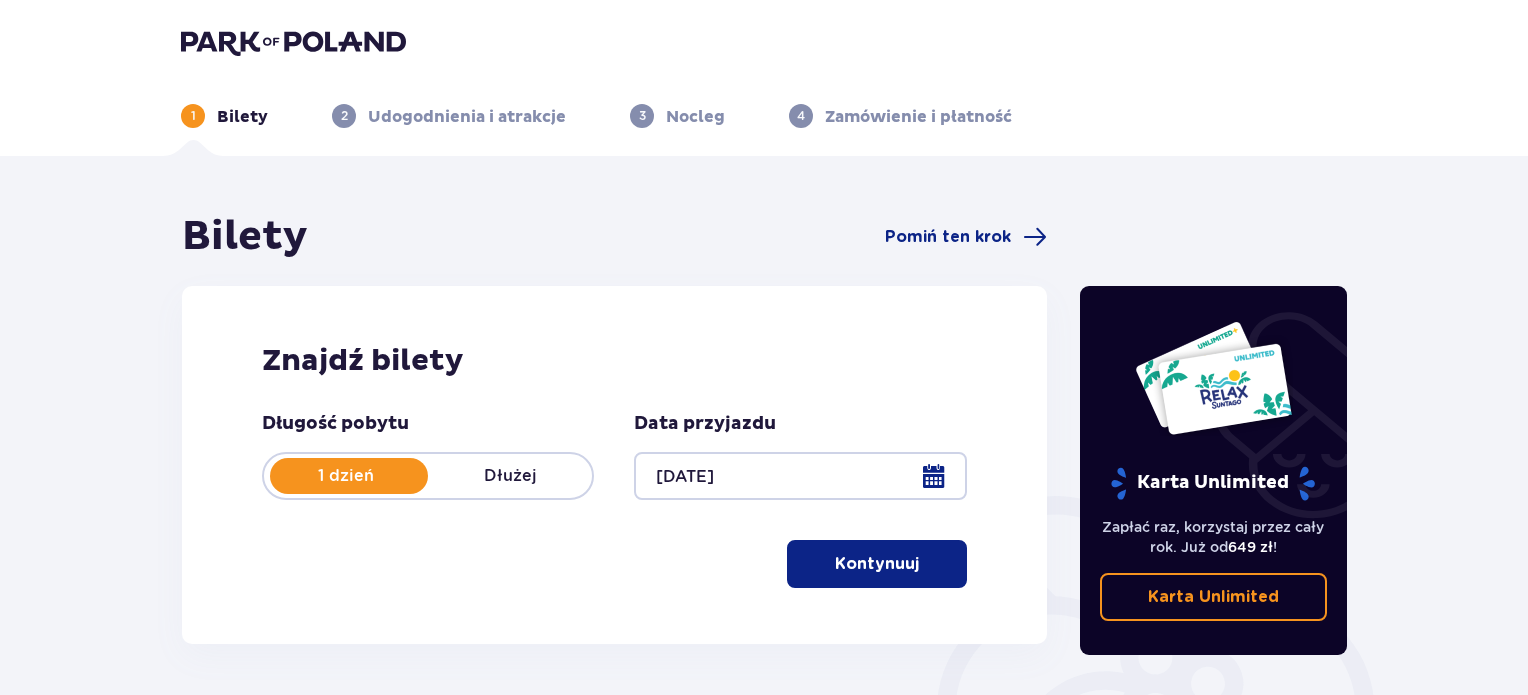click on "Kontynuuj" at bounding box center (877, 564) 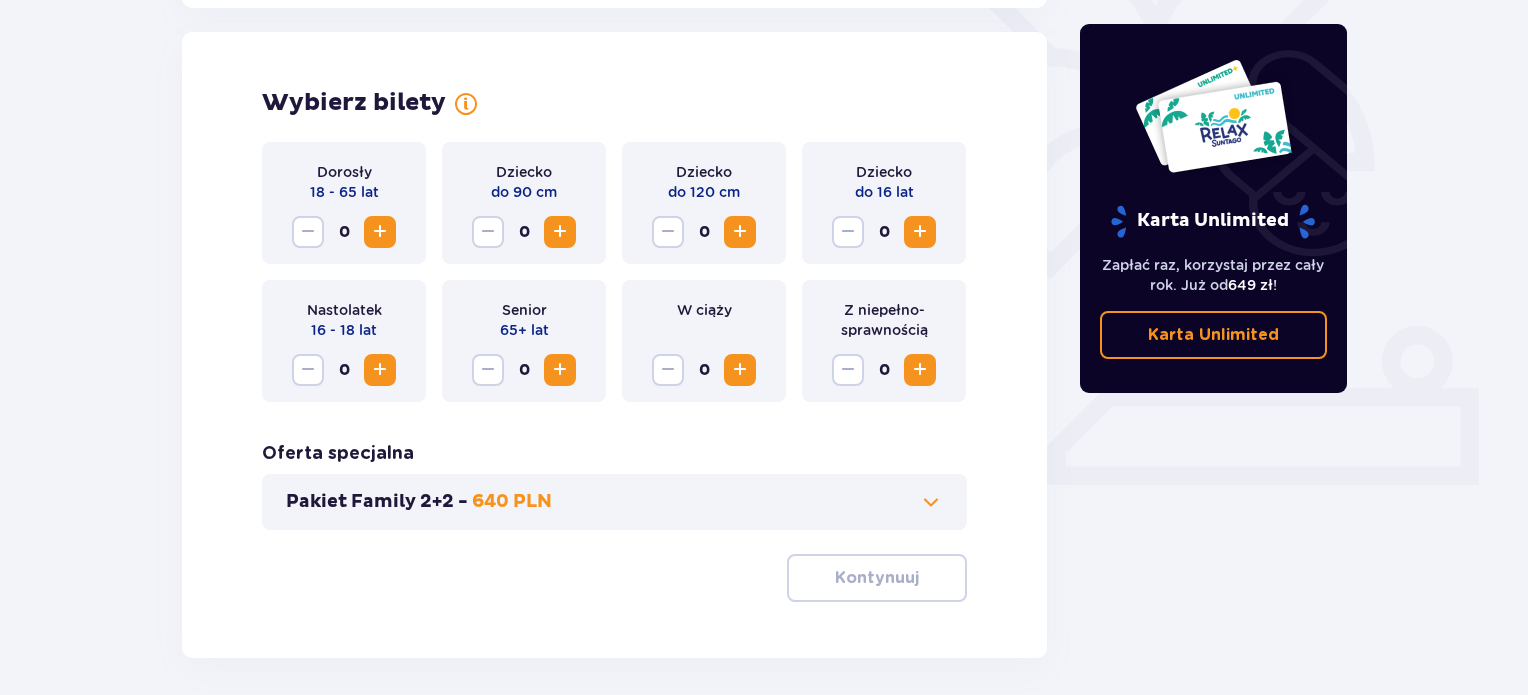 scroll, scrollTop: 556, scrollLeft: 0, axis: vertical 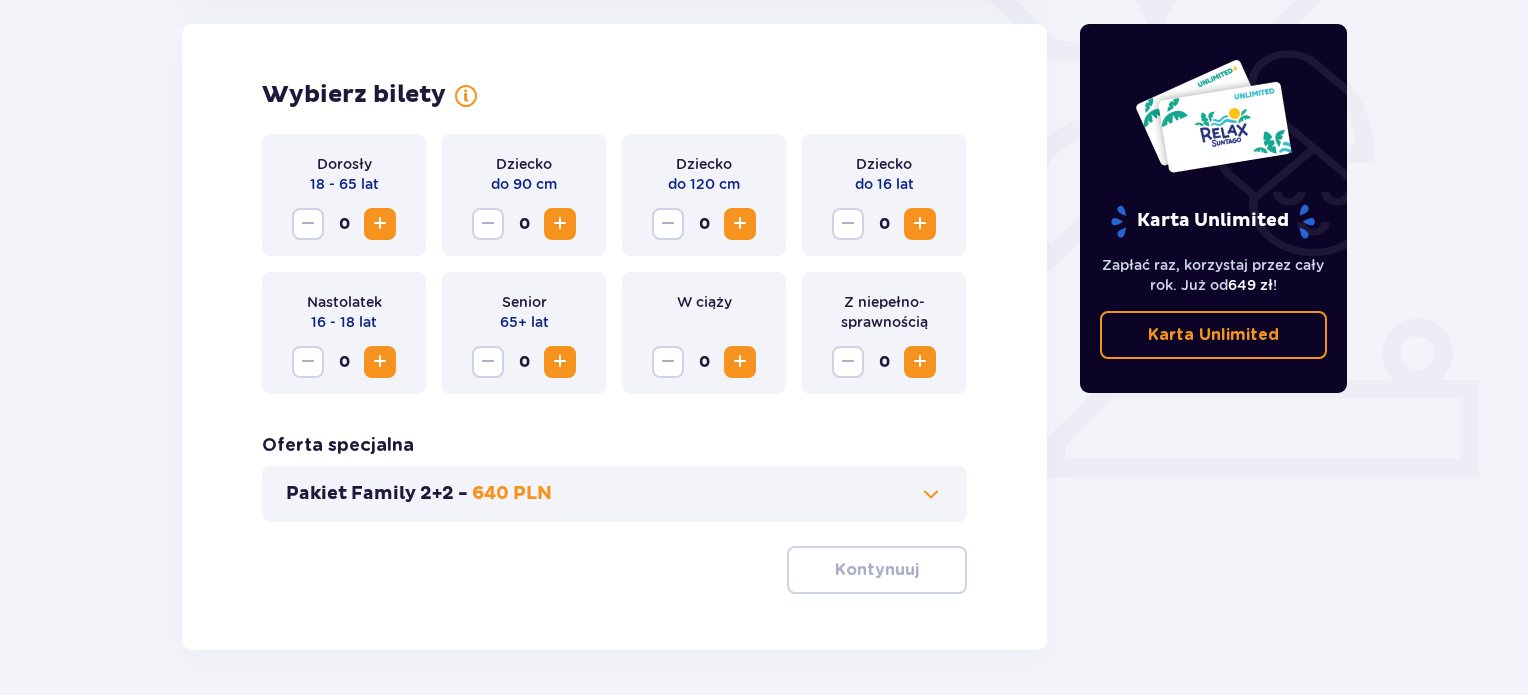click at bounding box center [920, 224] 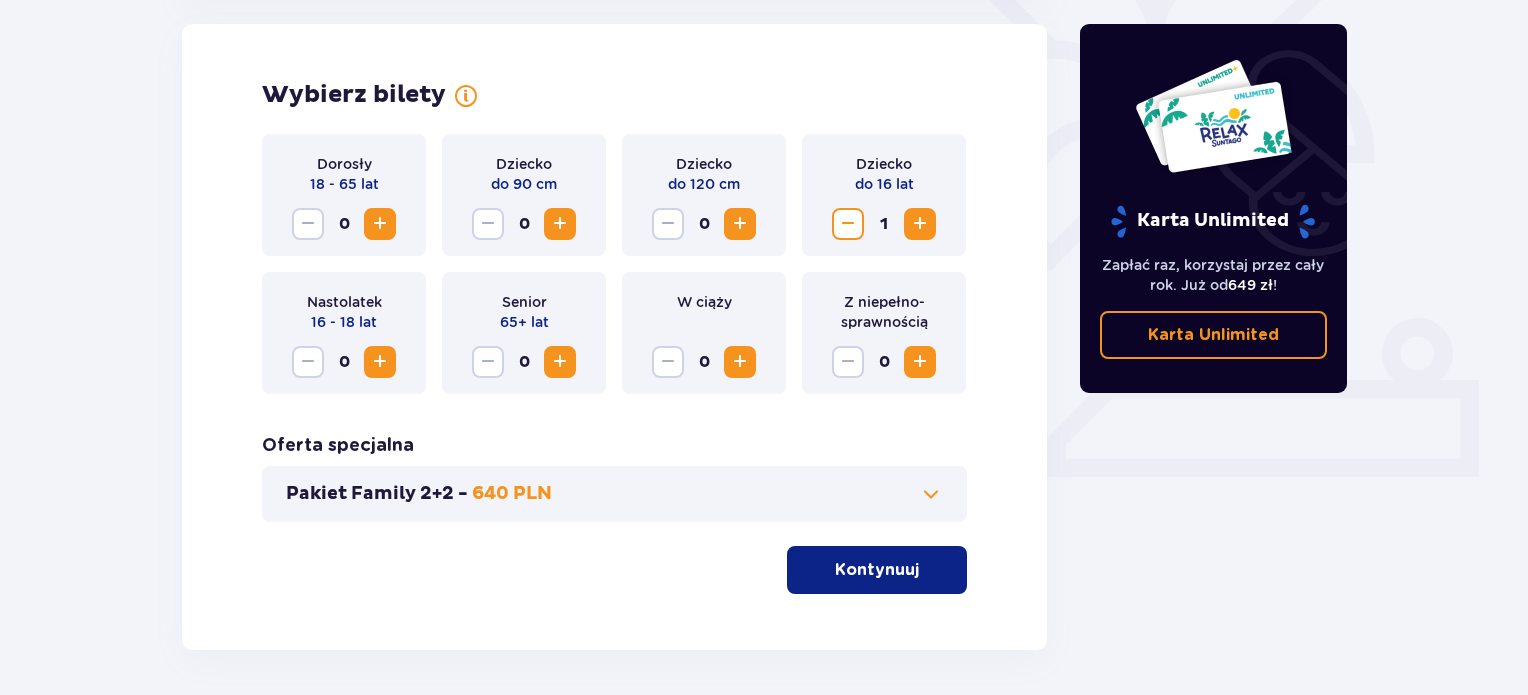 click at bounding box center [920, 224] 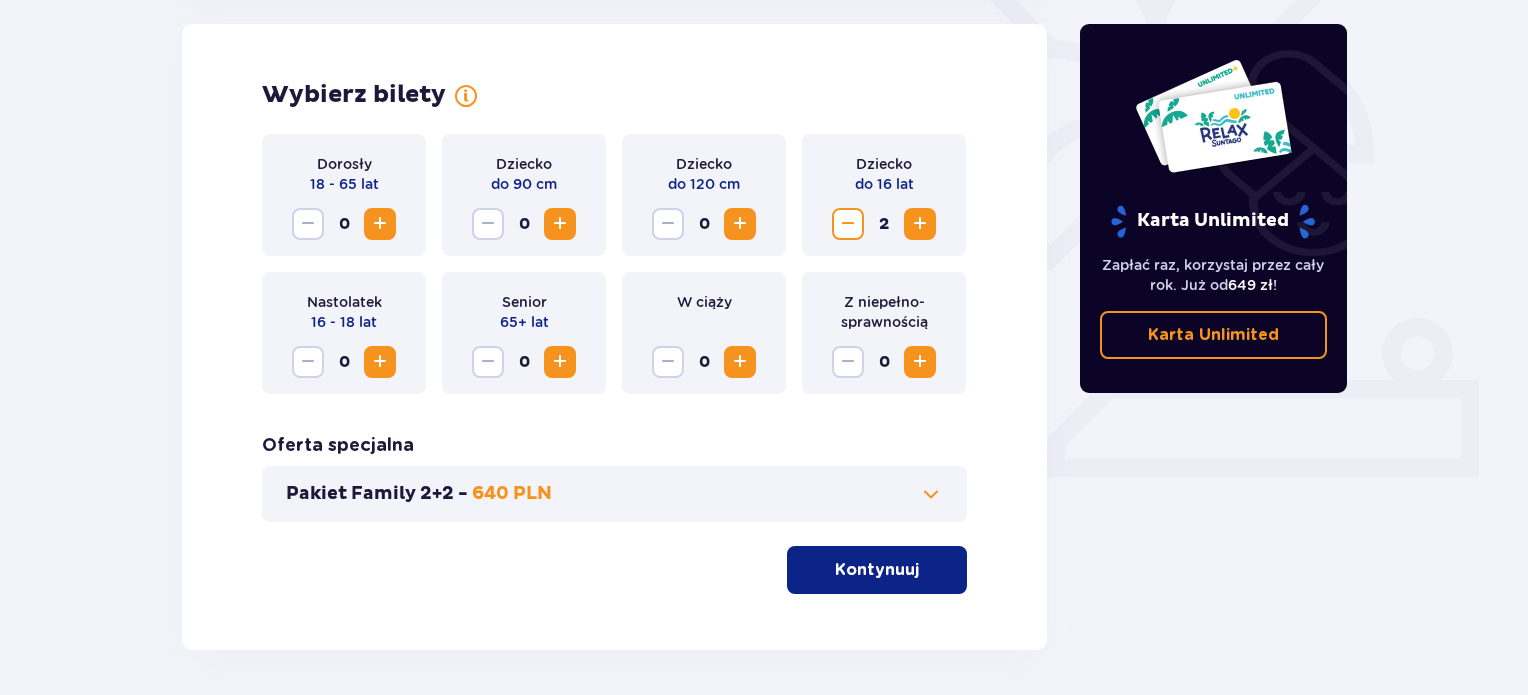 click at bounding box center [920, 224] 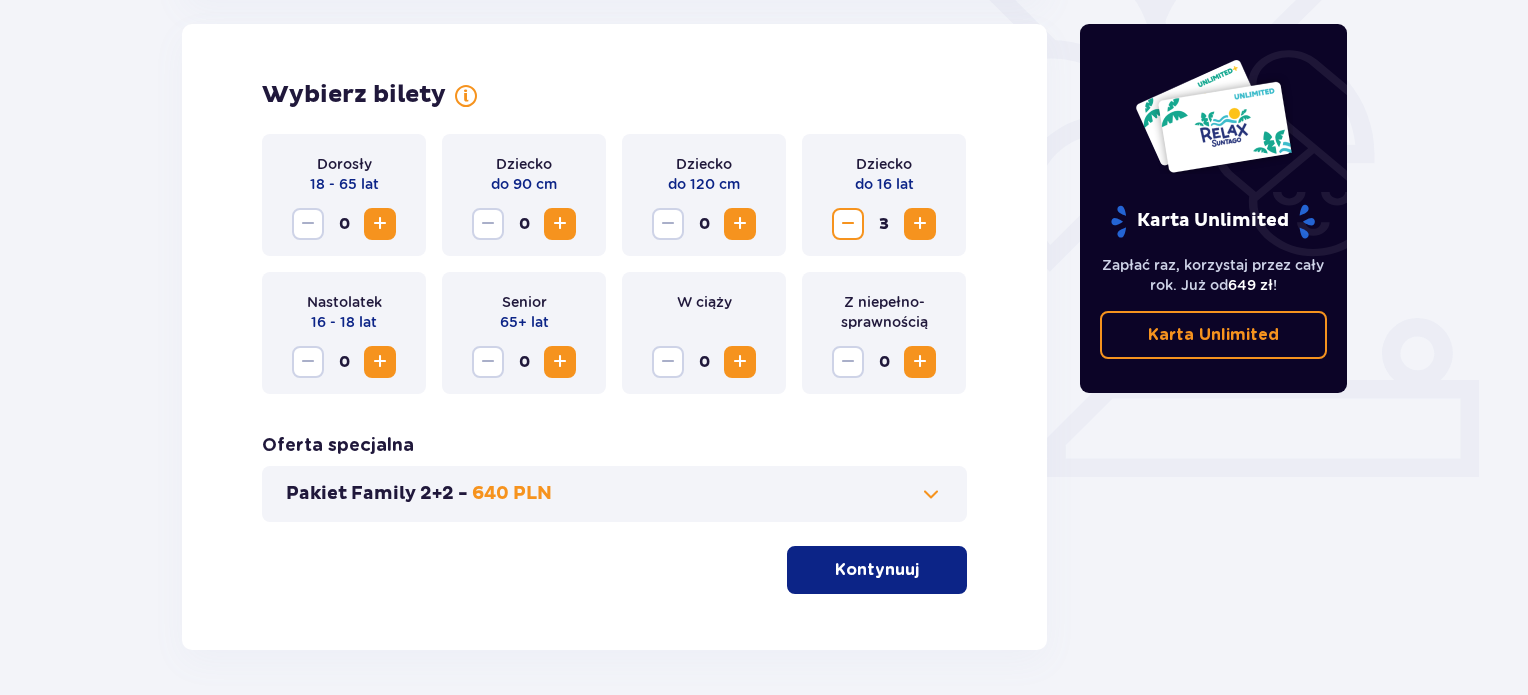 click at bounding box center [380, 224] 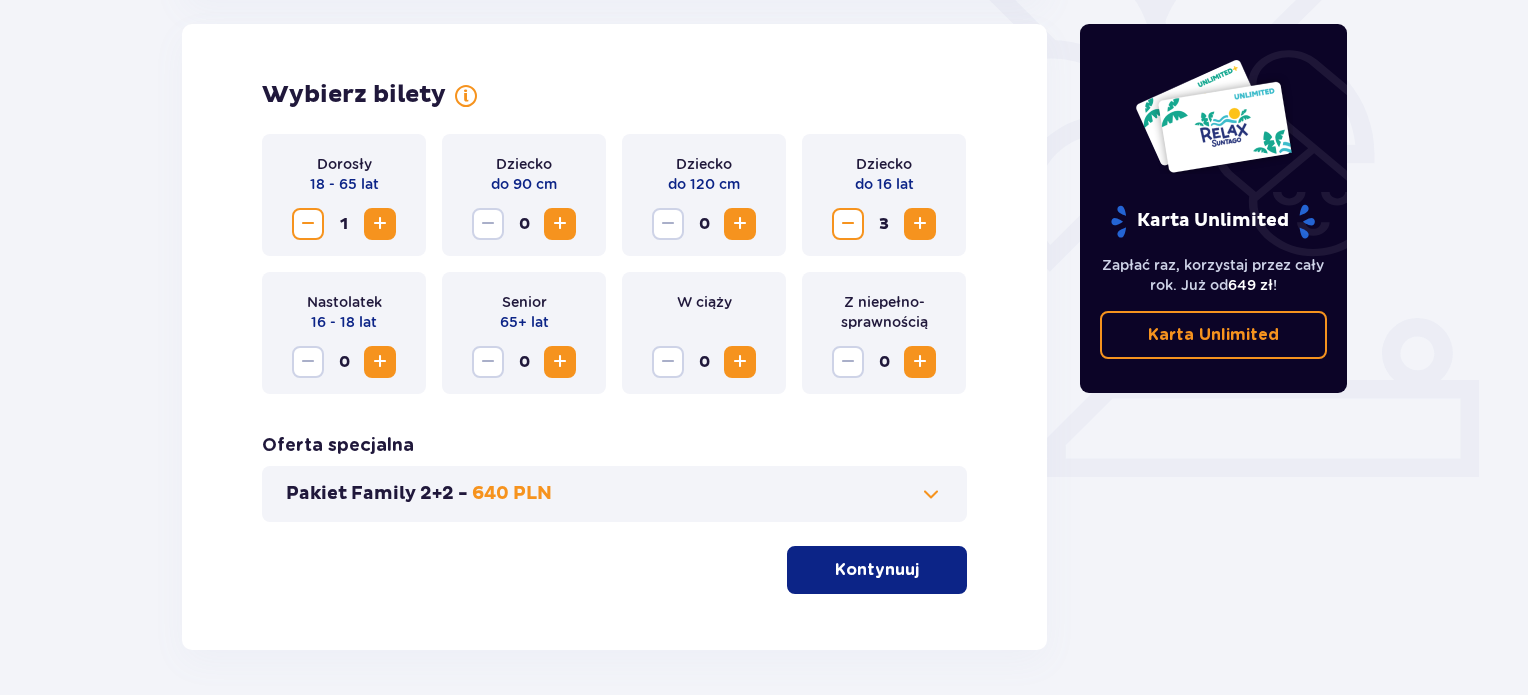 click on "Kontynuuj" at bounding box center [877, 570] 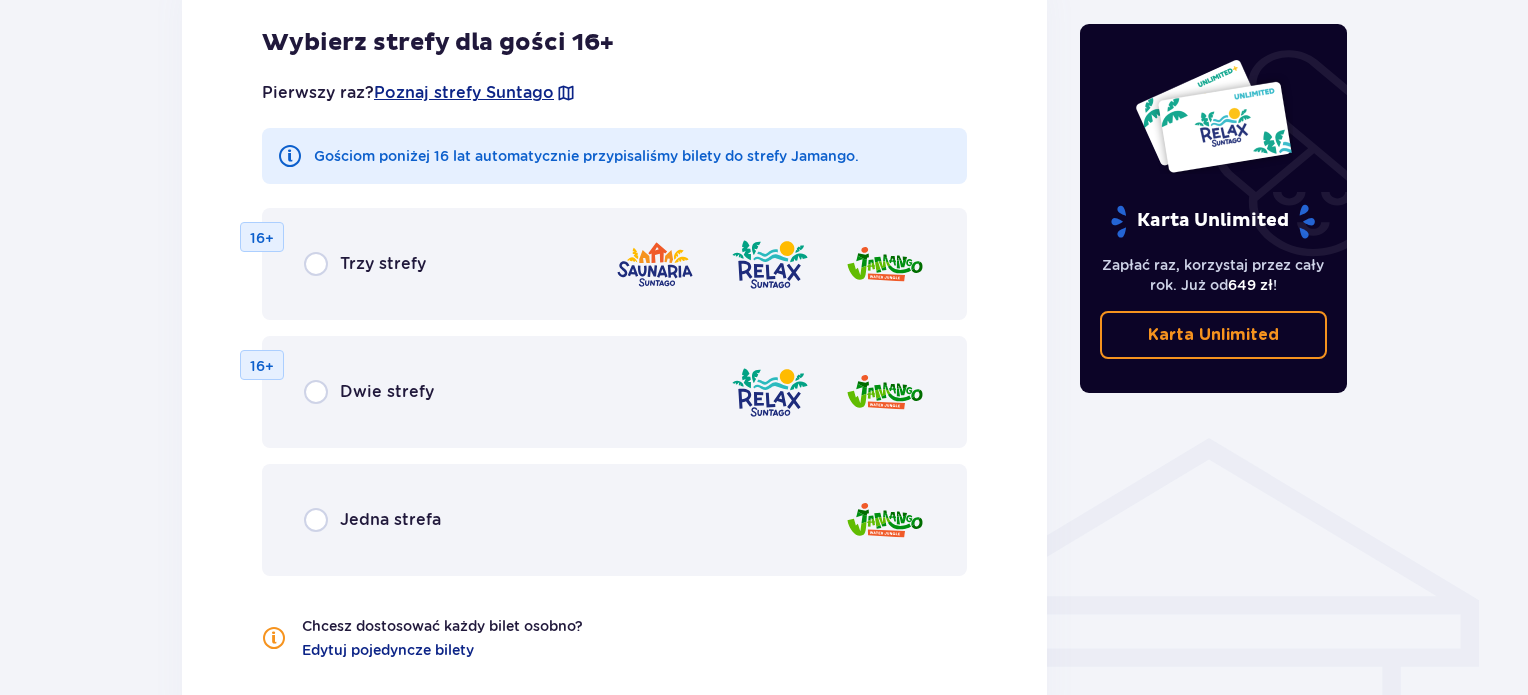 scroll, scrollTop: 1190, scrollLeft: 0, axis: vertical 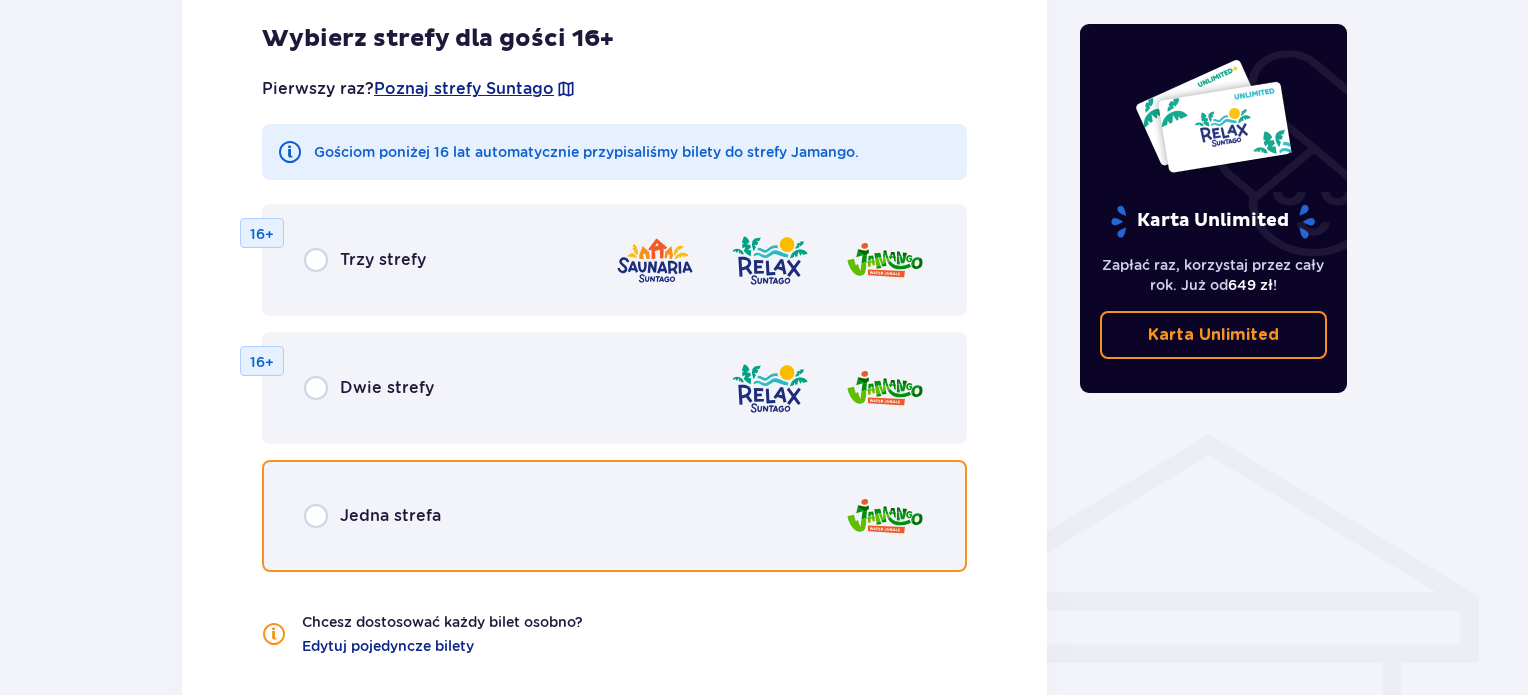 click at bounding box center [316, 516] 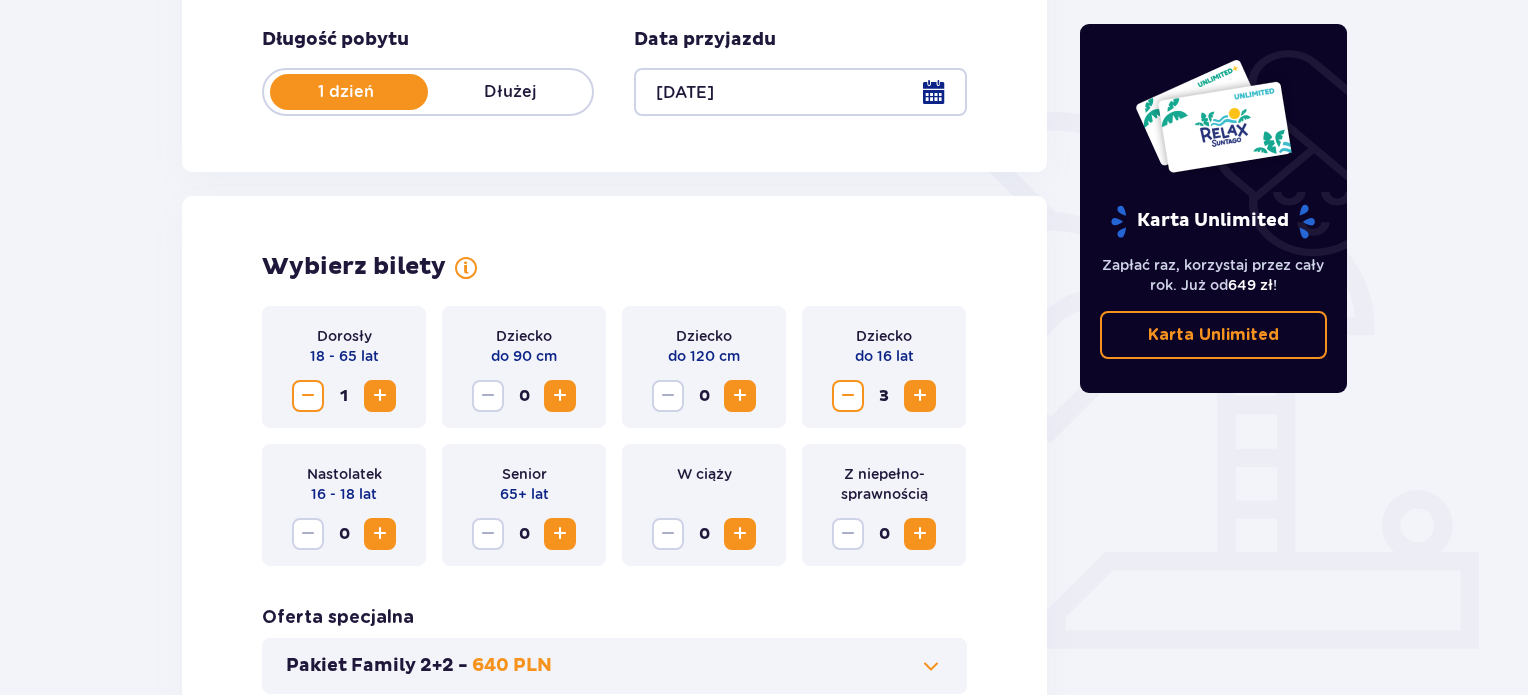 scroll, scrollTop: 198, scrollLeft: 0, axis: vertical 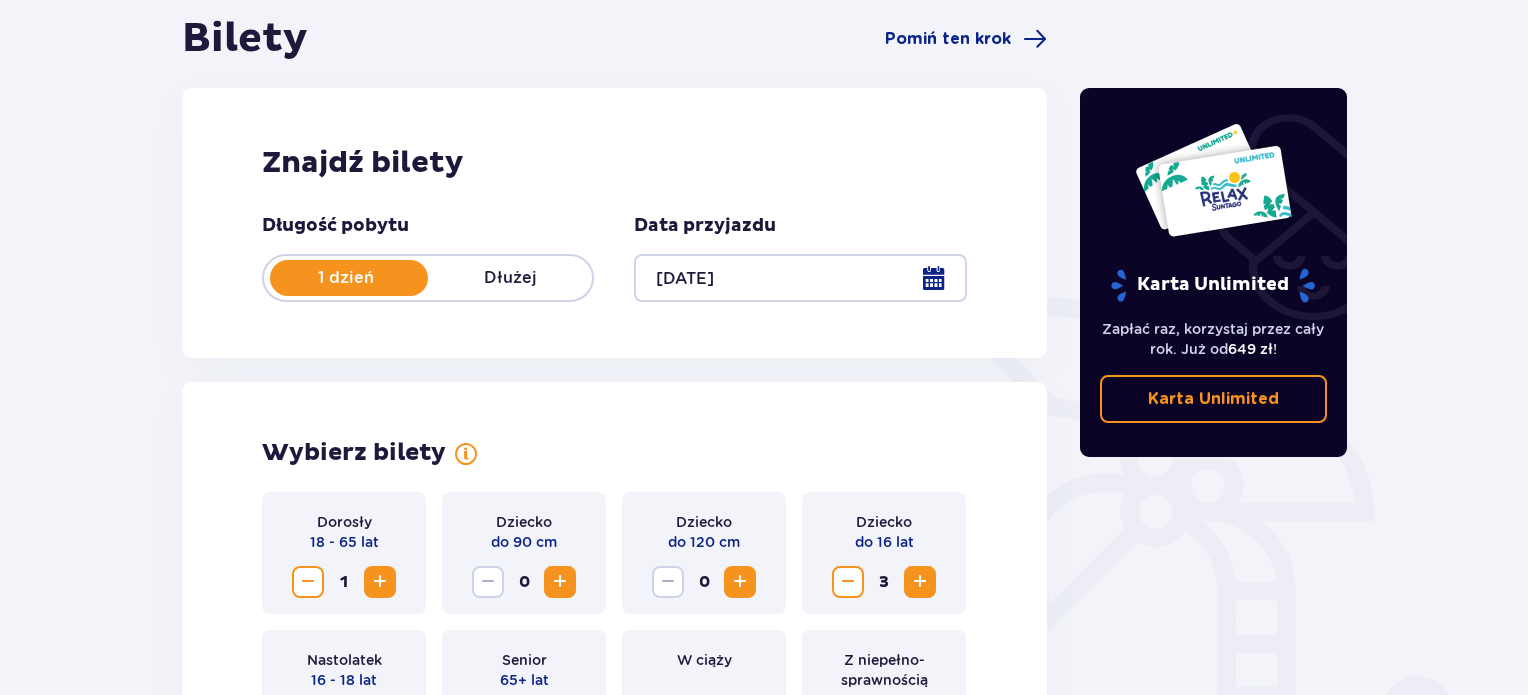 click at bounding box center (800, 278) 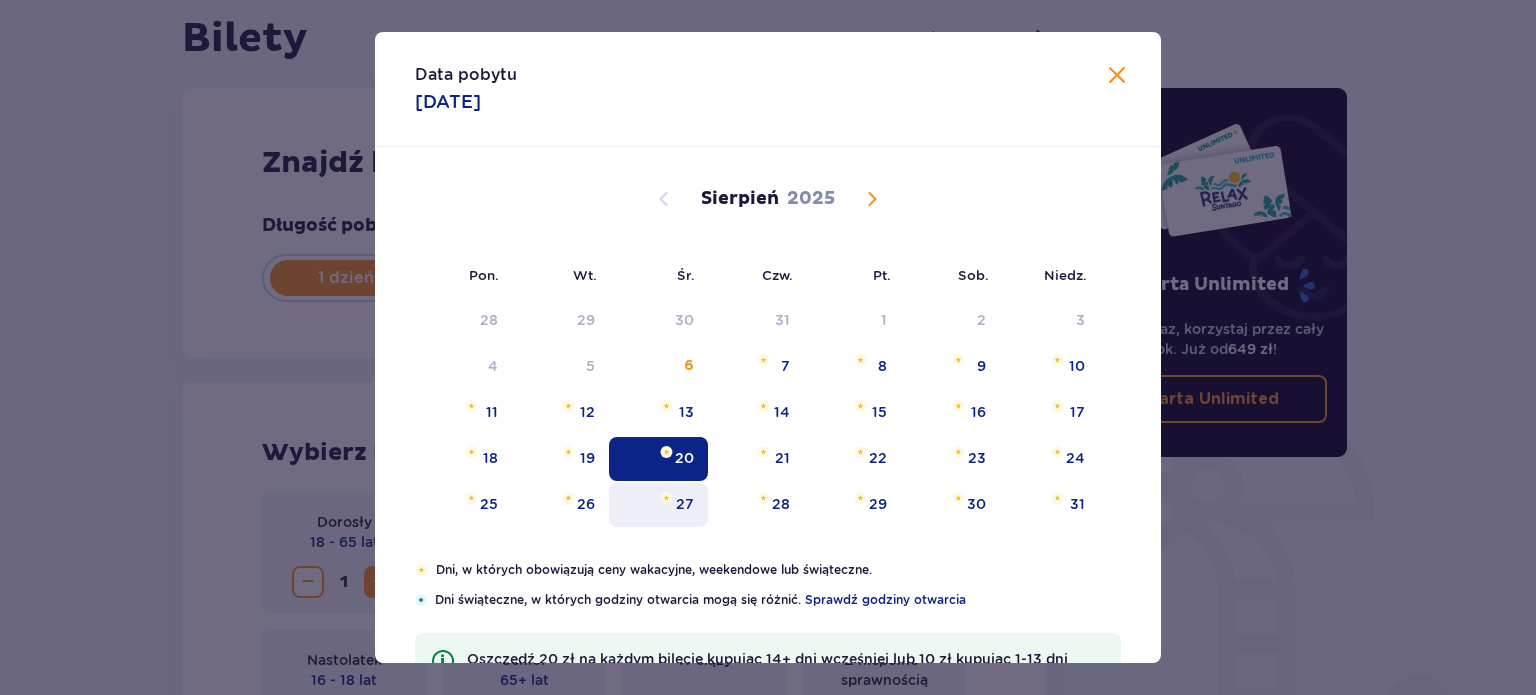 click on "27" at bounding box center [685, 504] 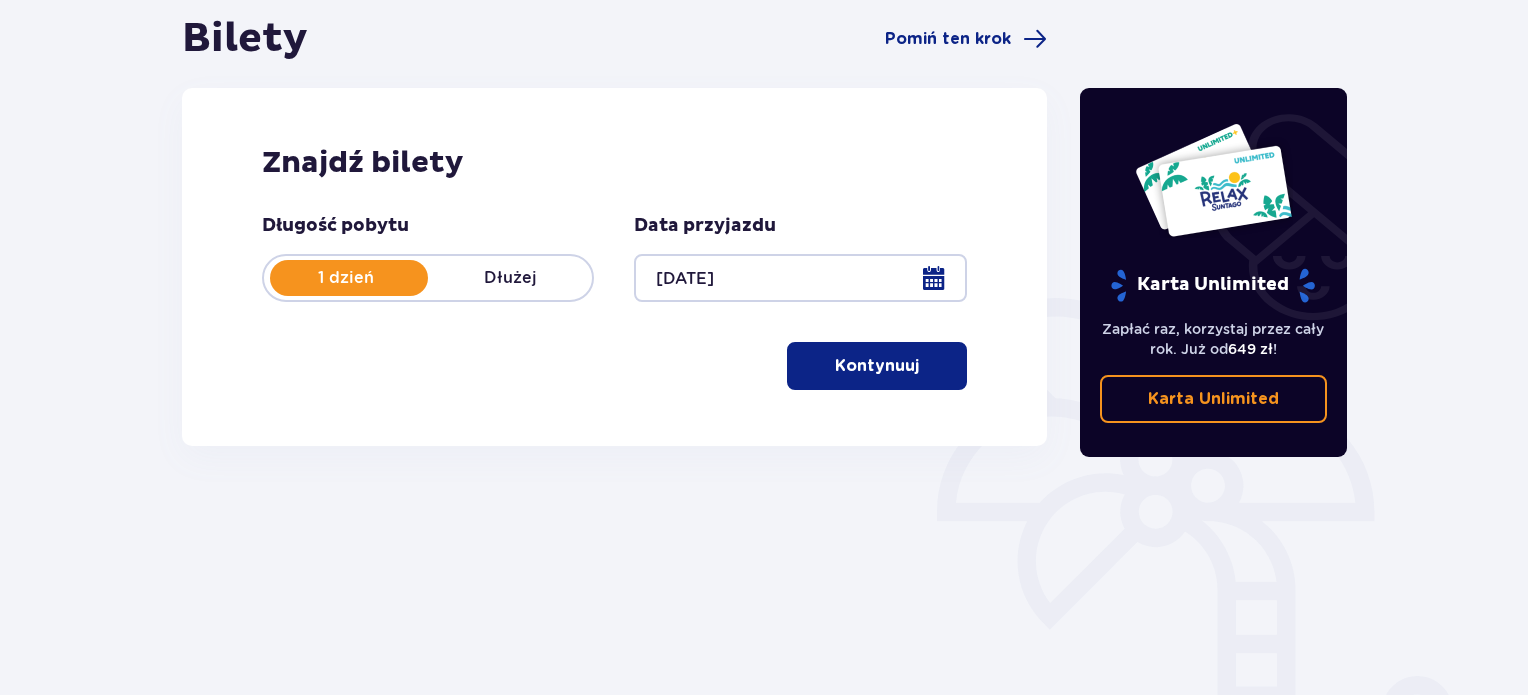 click at bounding box center (923, 366) 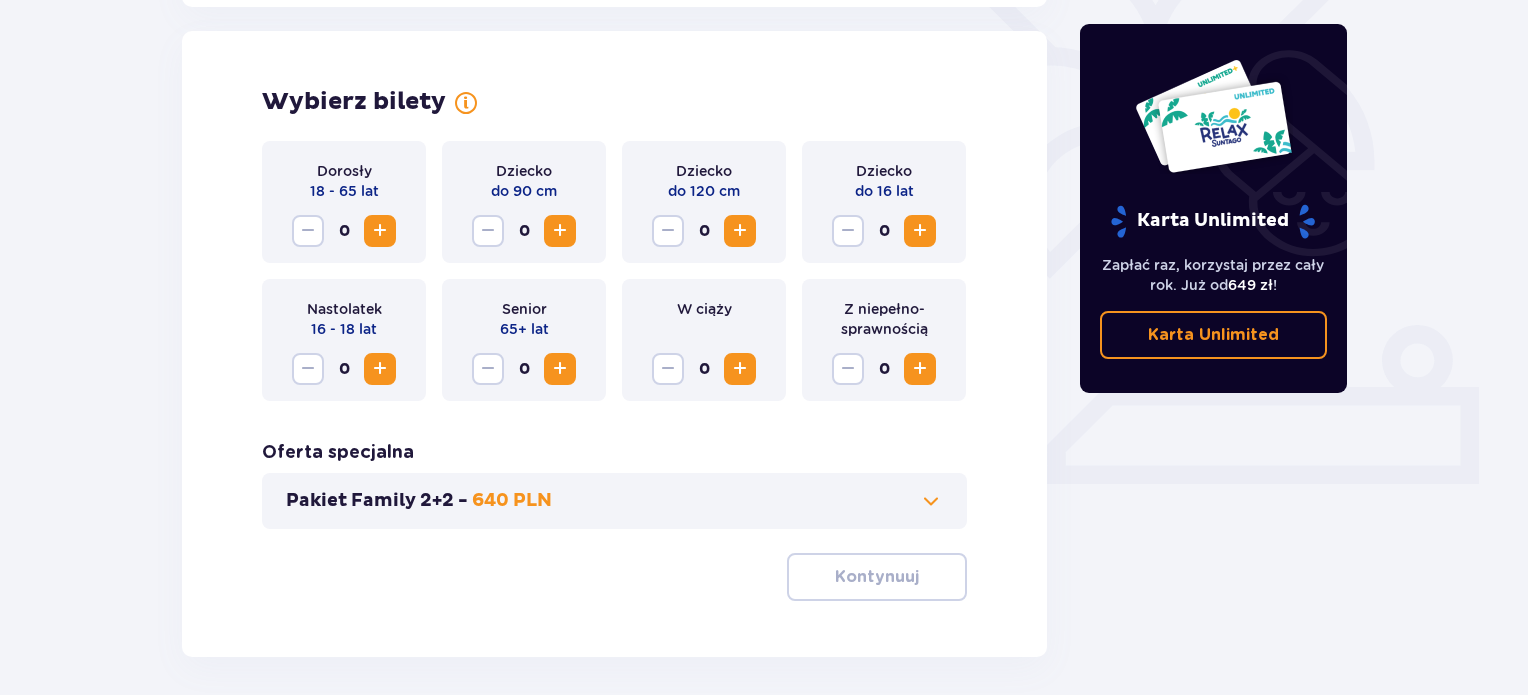 scroll, scrollTop: 556, scrollLeft: 0, axis: vertical 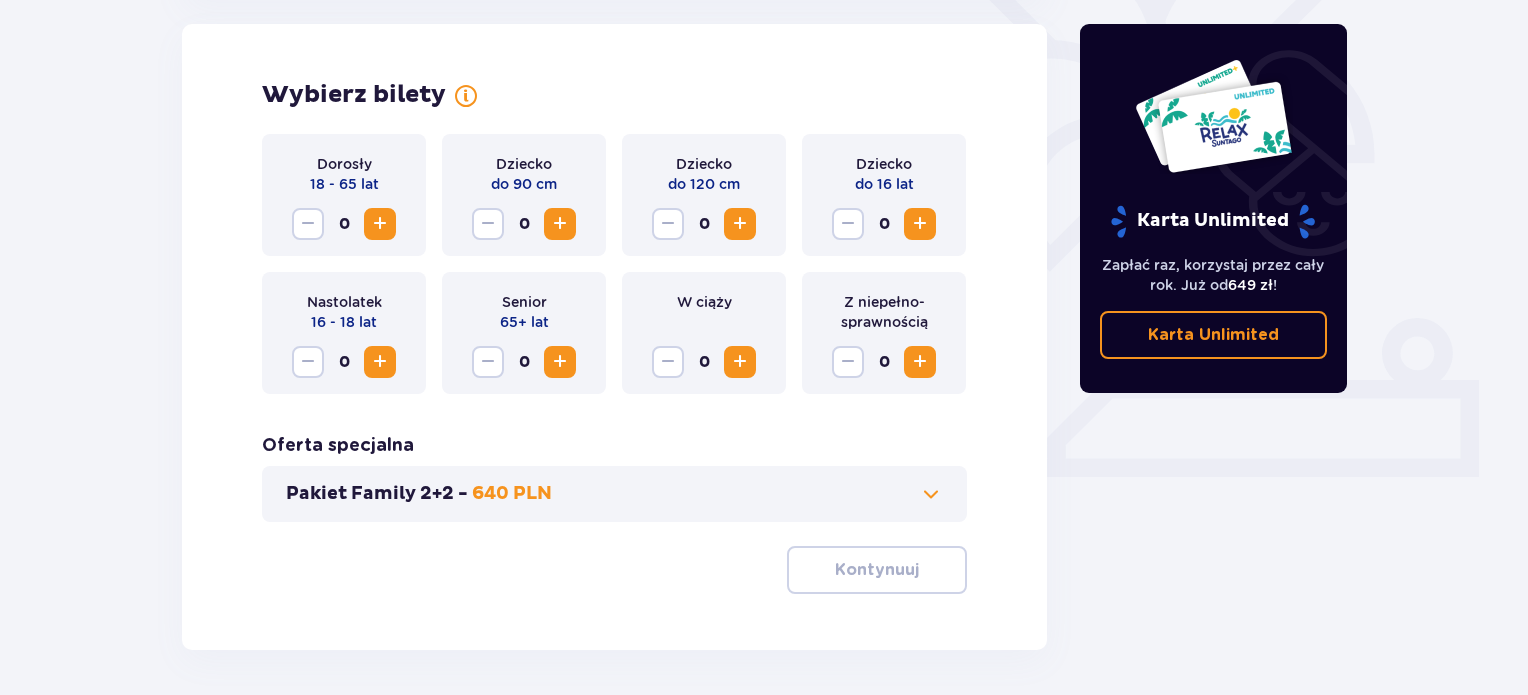 click at bounding box center [380, 224] 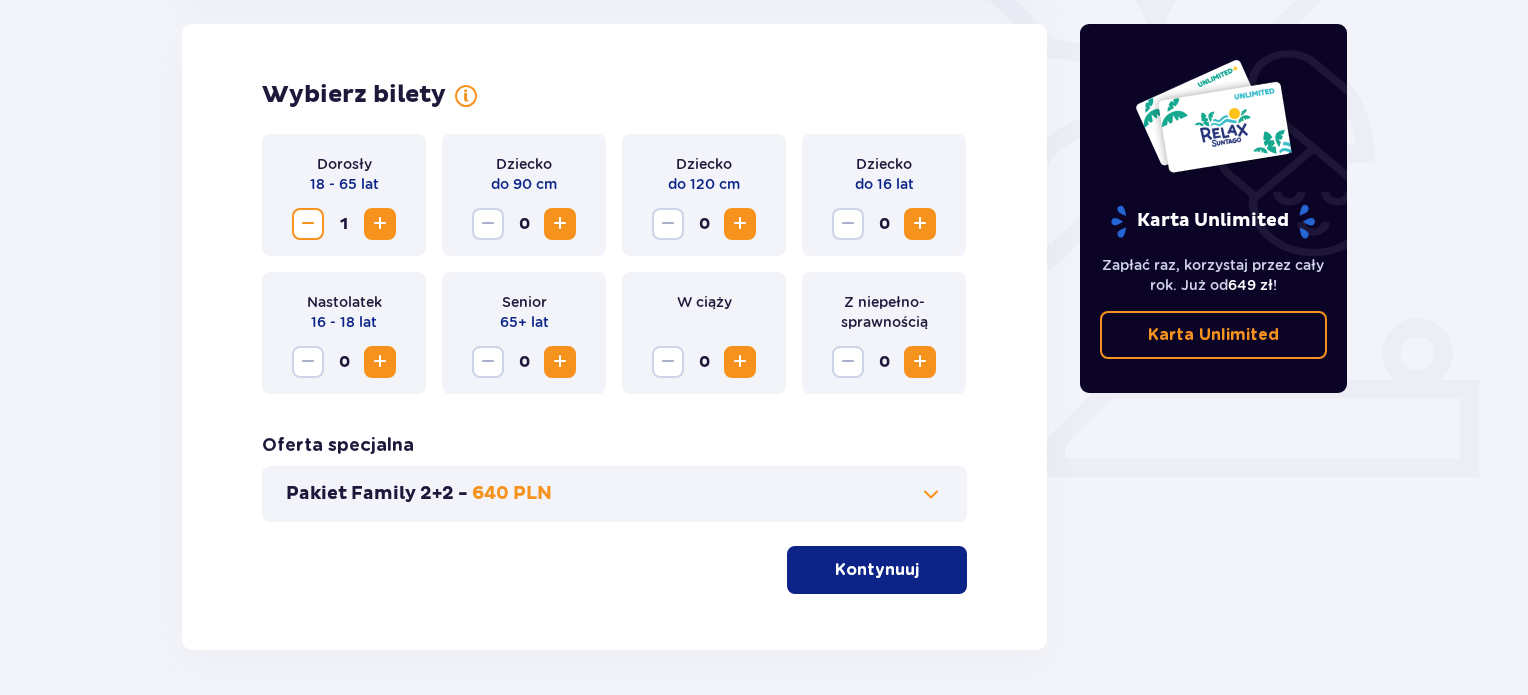 click at bounding box center [920, 224] 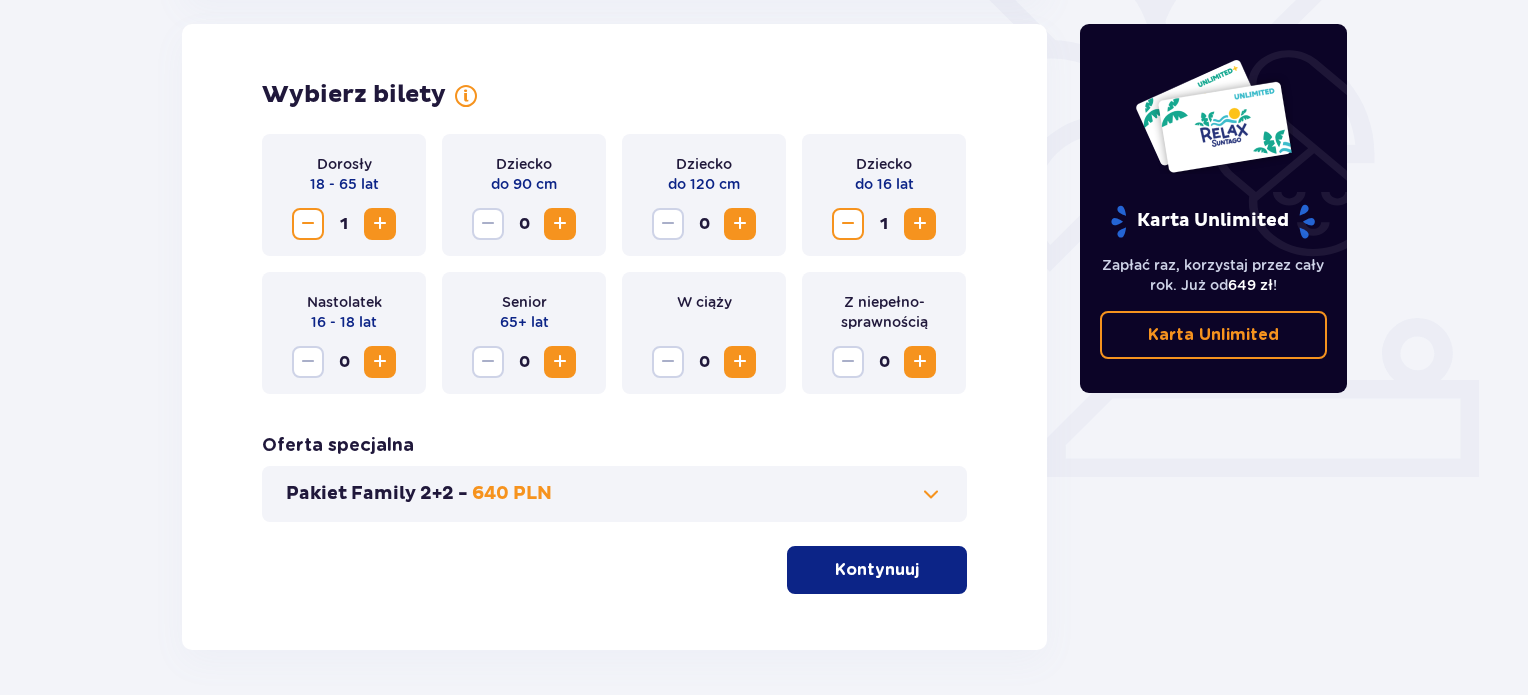 click at bounding box center (920, 224) 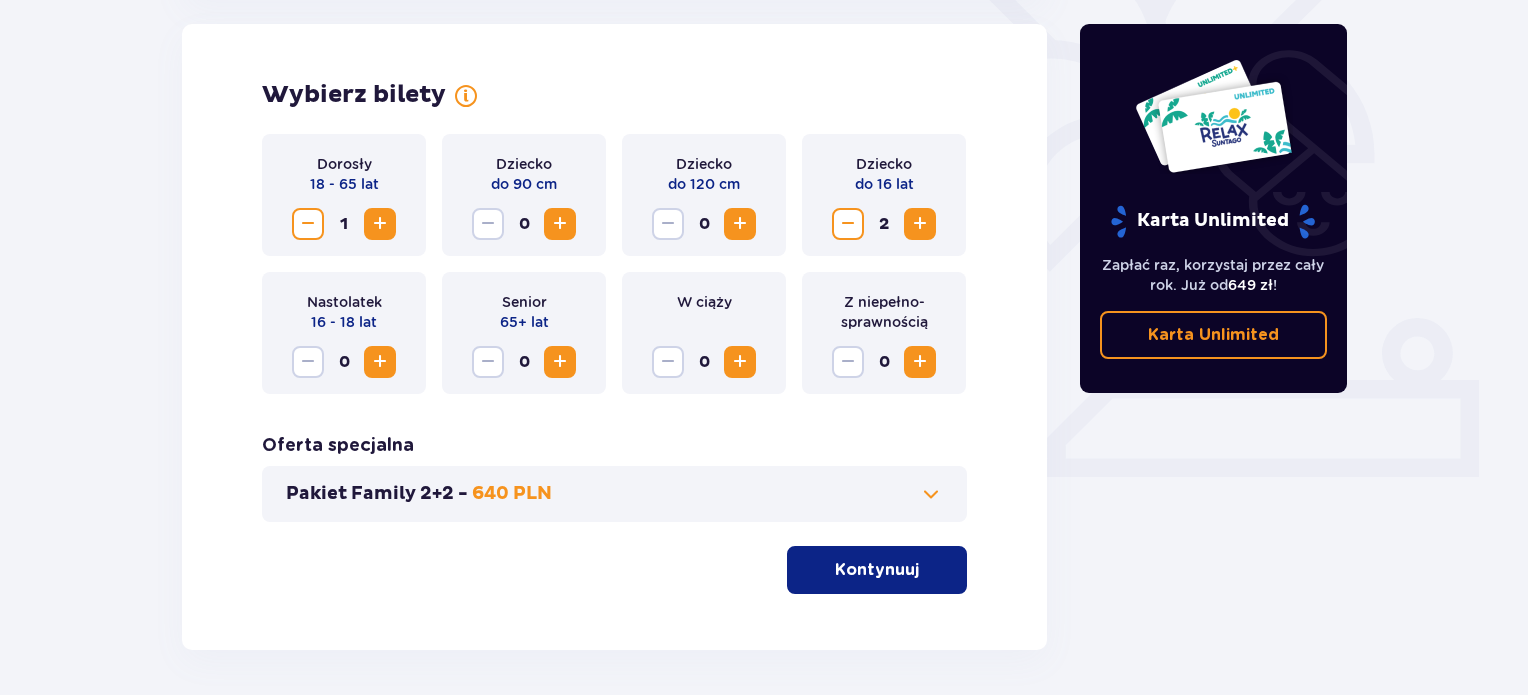 click at bounding box center [920, 224] 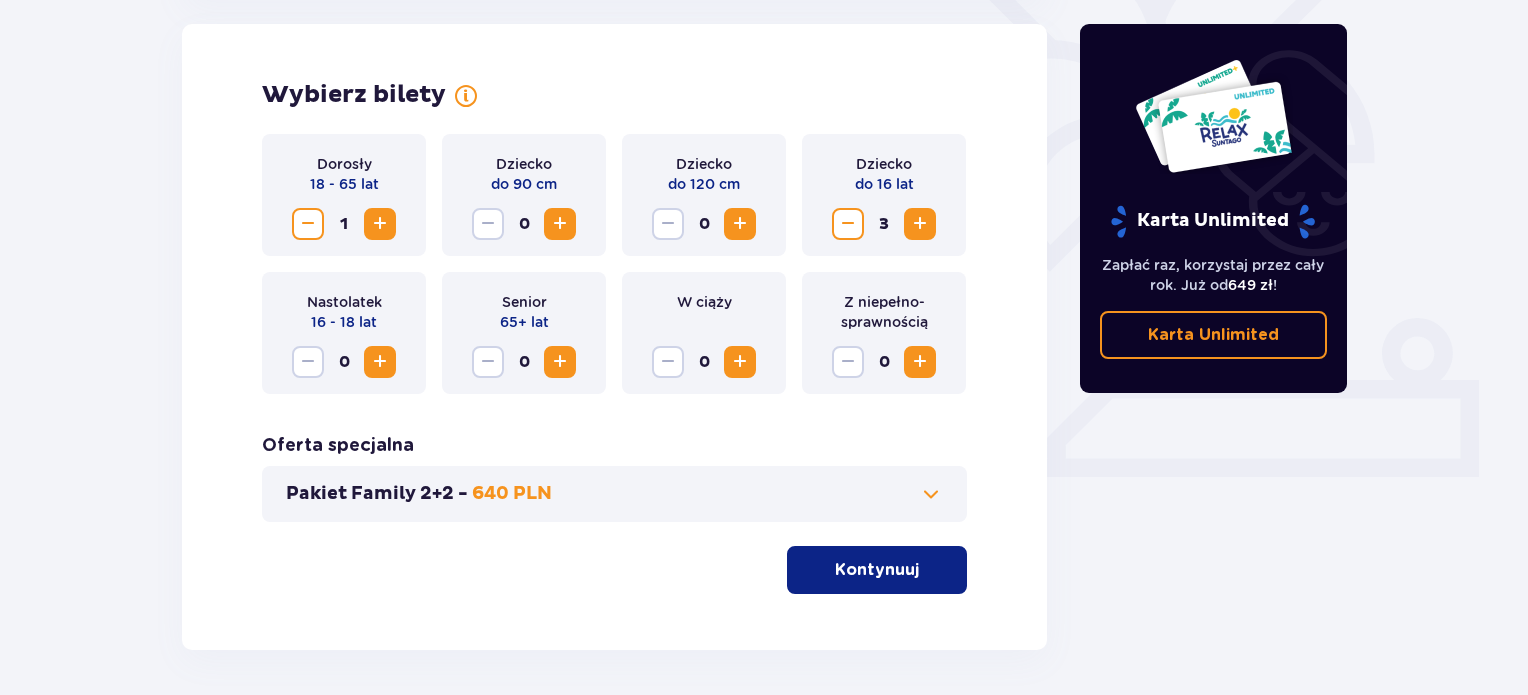 click on "Kontynuuj" at bounding box center [877, 570] 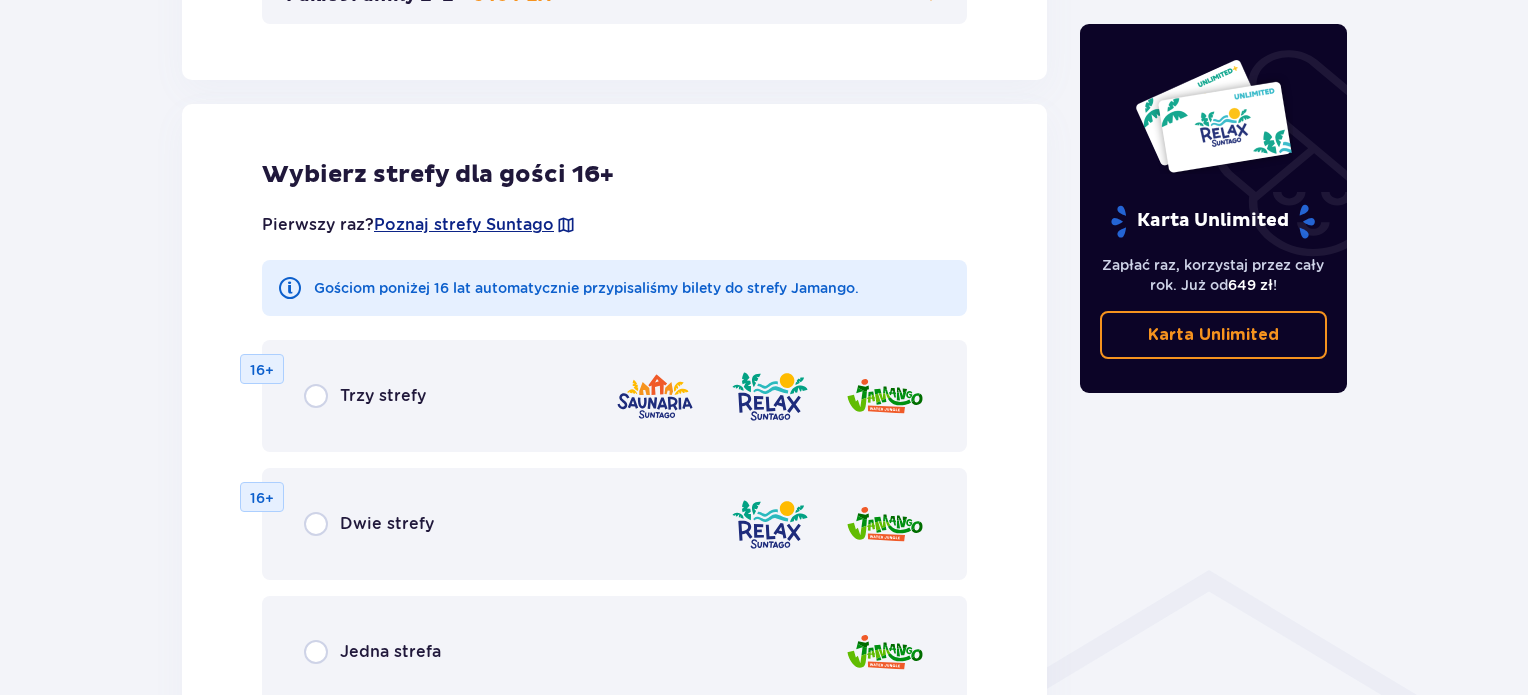 scroll, scrollTop: 1110, scrollLeft: 0, axis: vertical 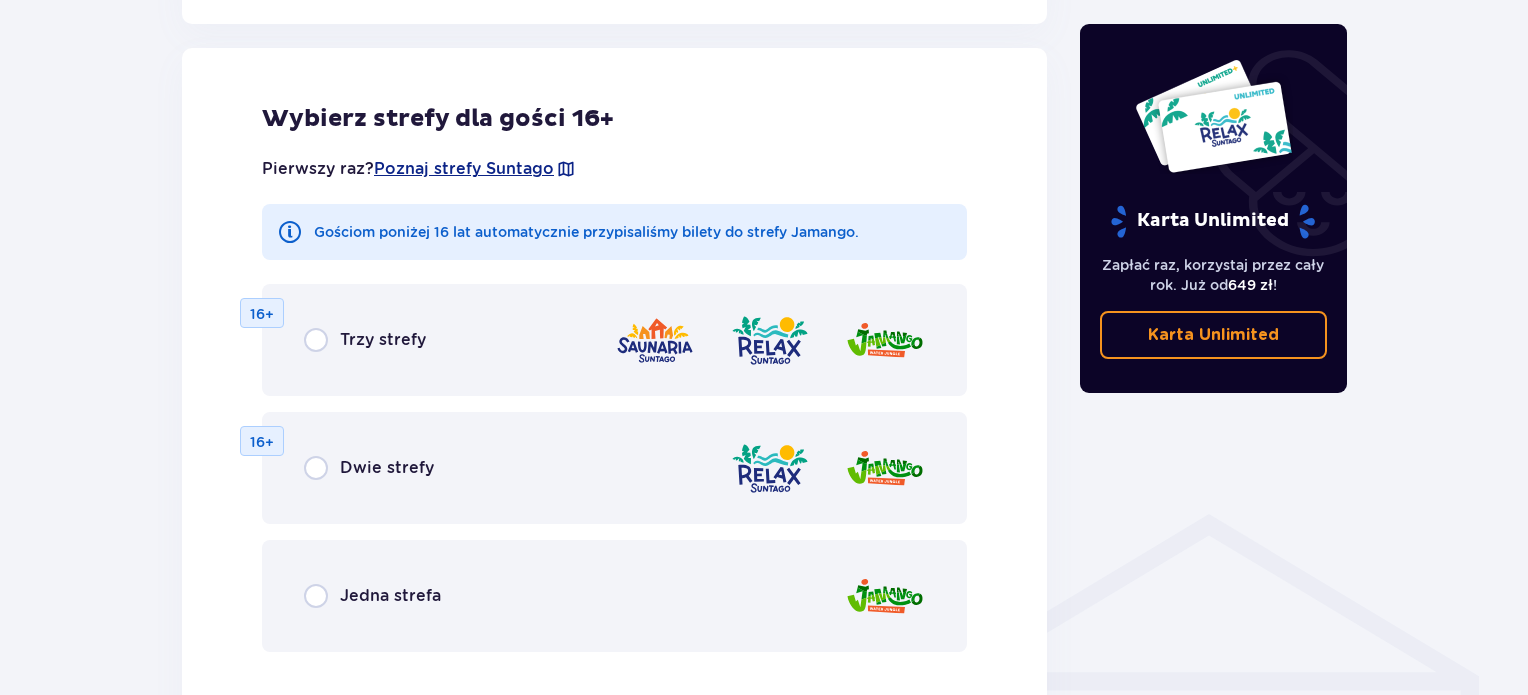 click on "Jedna strefa" at bounding box center (614, 596) 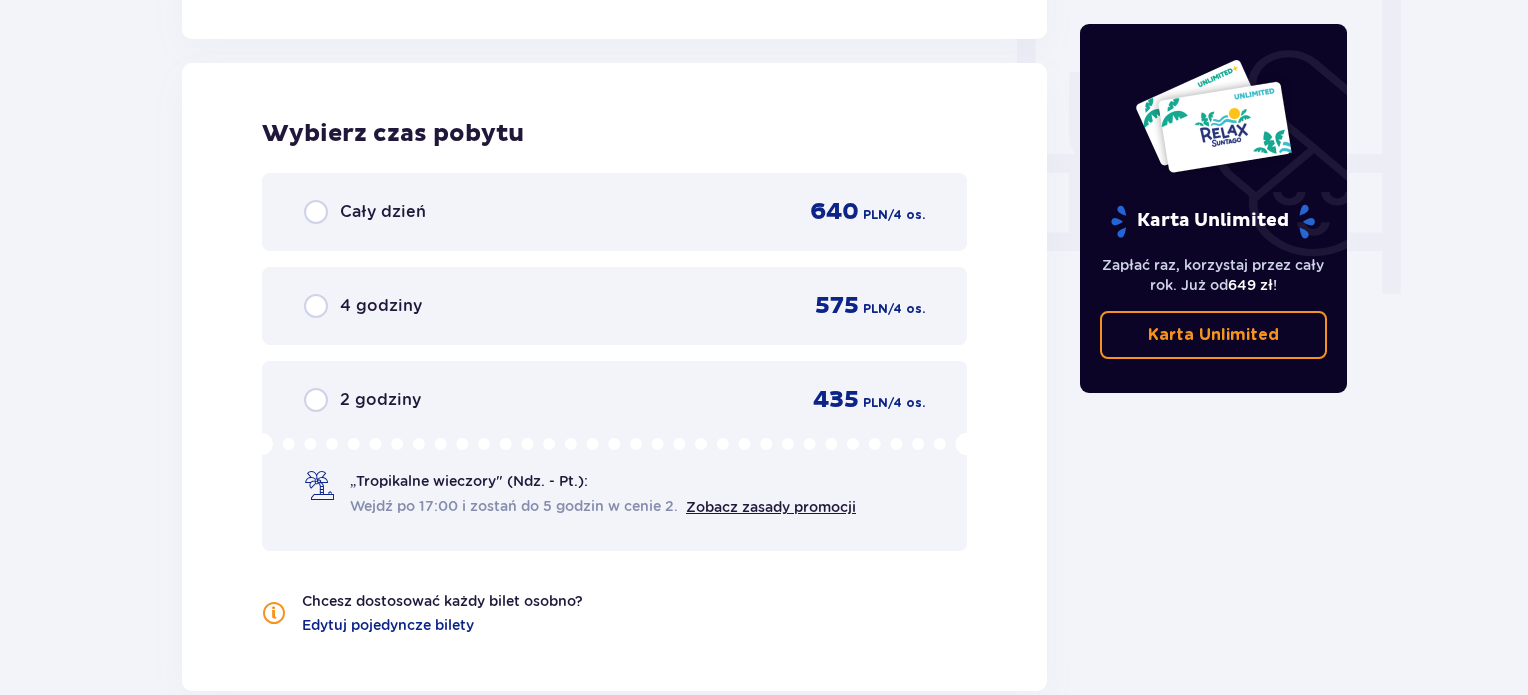 scroll, scrollTop: 1878, scrollLeft: 0, axis: vertical 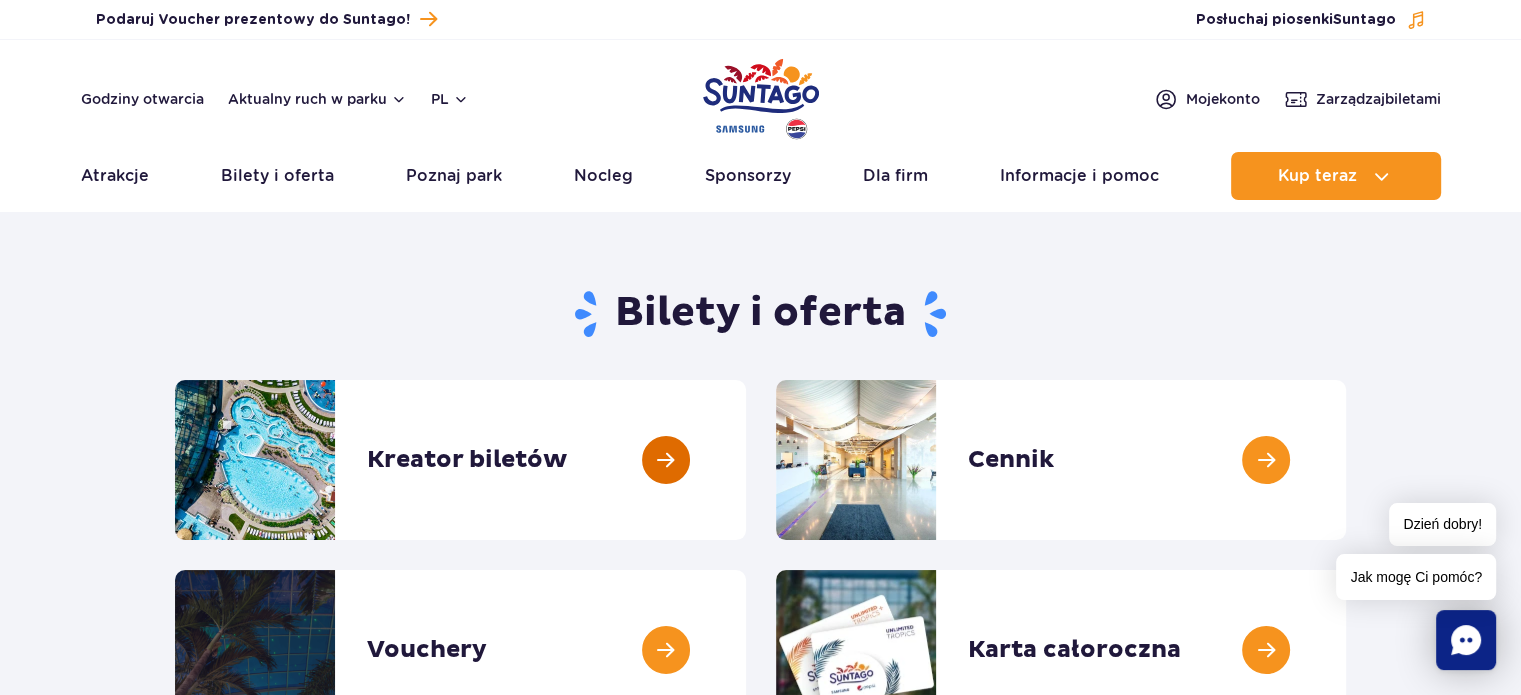 click at bounding box center (746, 460) 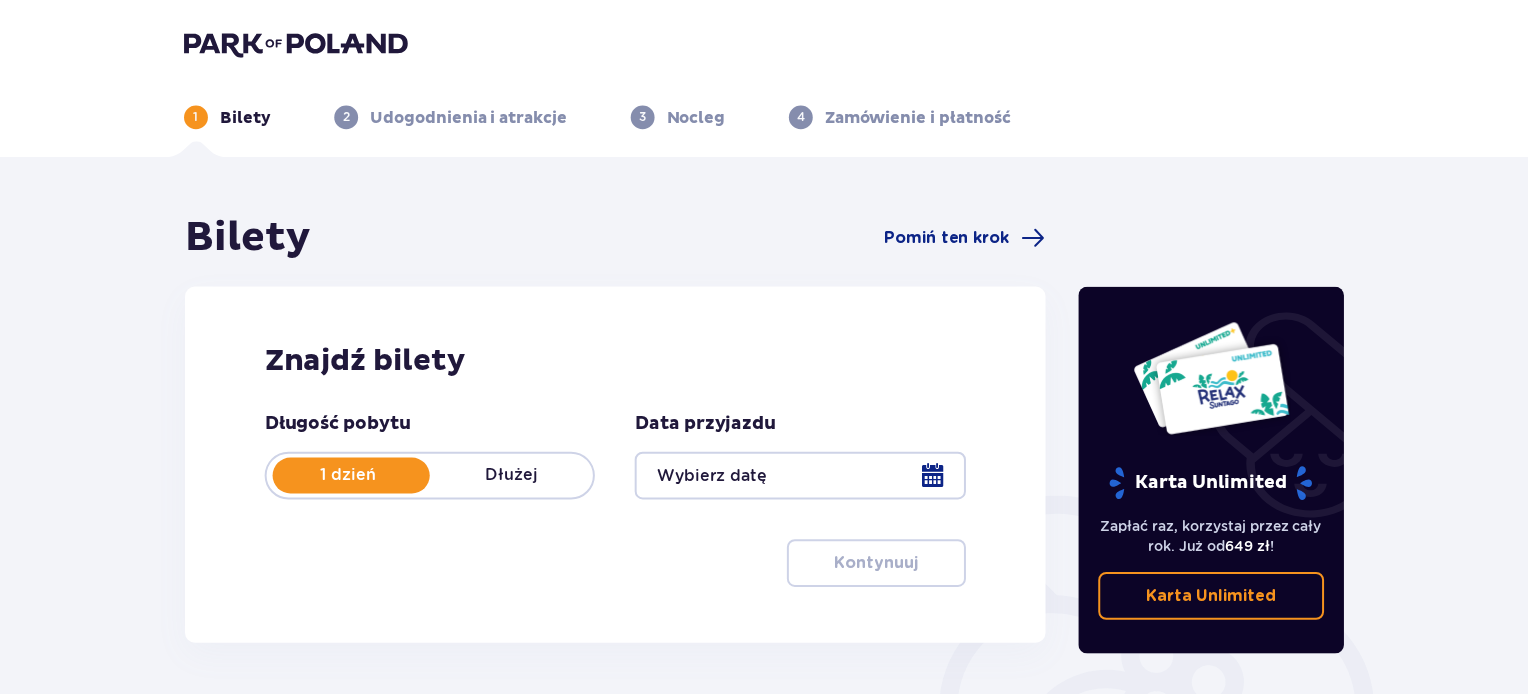 scroll, scrollTop: 0, scrollLeft: 0, axis: both 